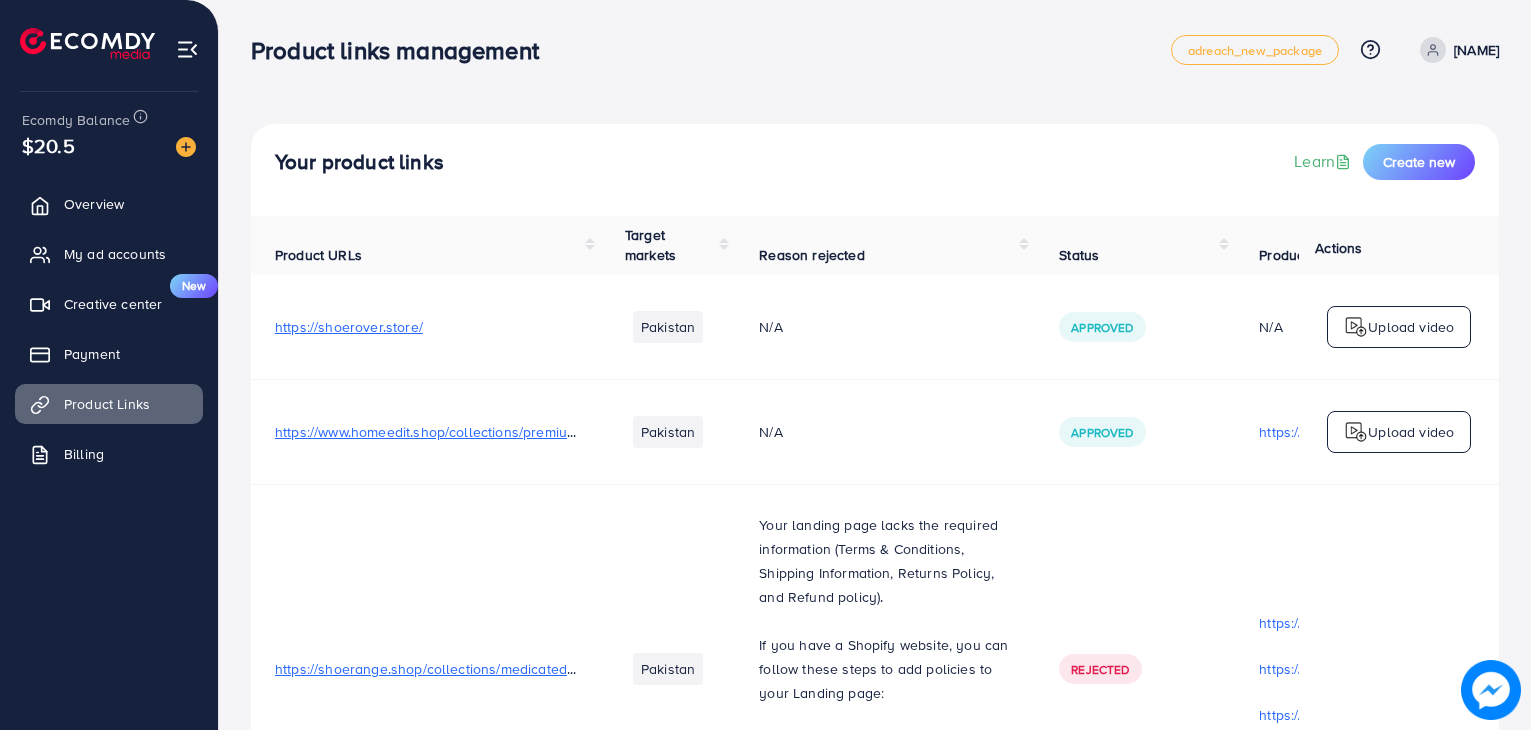 scroll, scrollTop: 0, scrollLeft: 0, axis: both 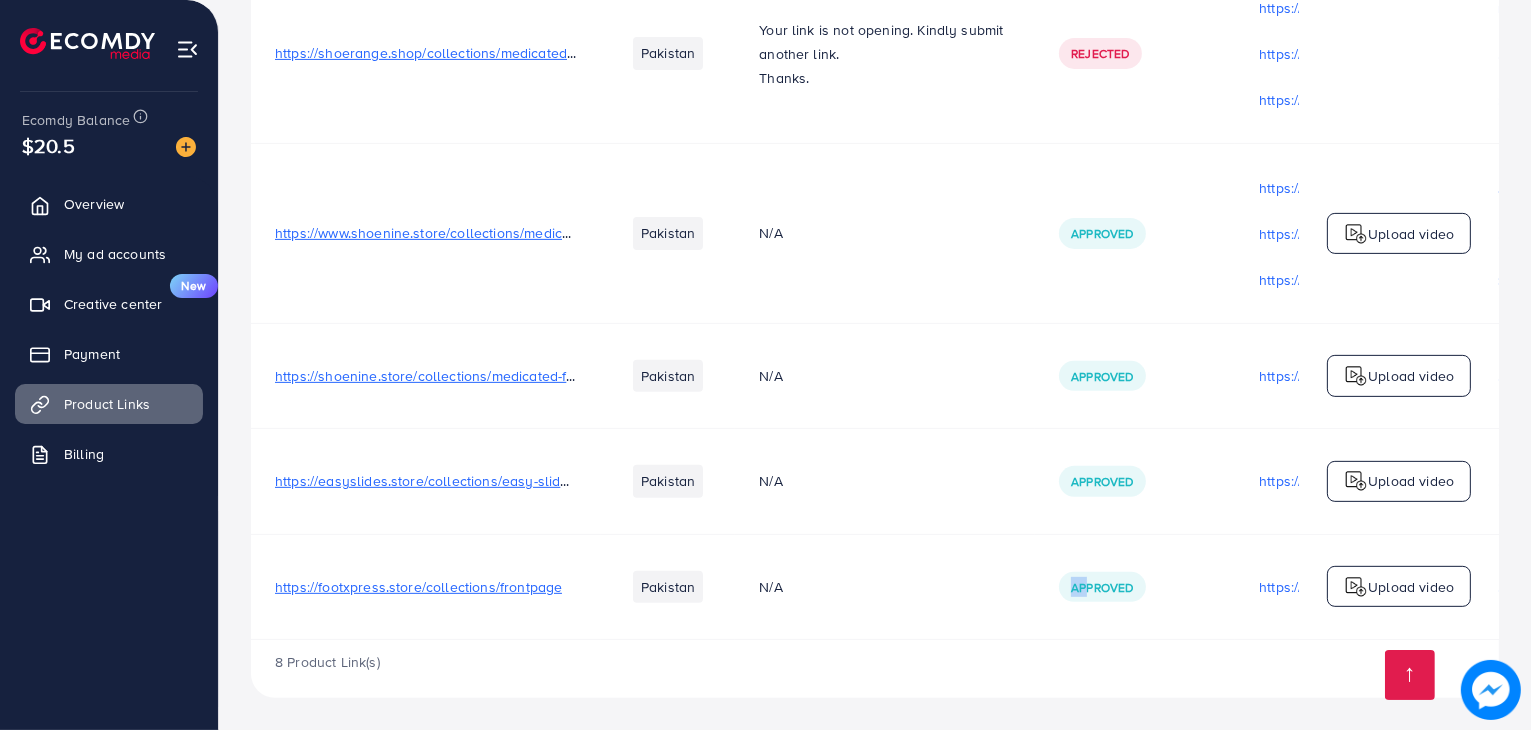 drag, startPoint x: 1015, startPoint y: 633, endPoint x: 1086, endPoint y: 629, distance: 71.11259 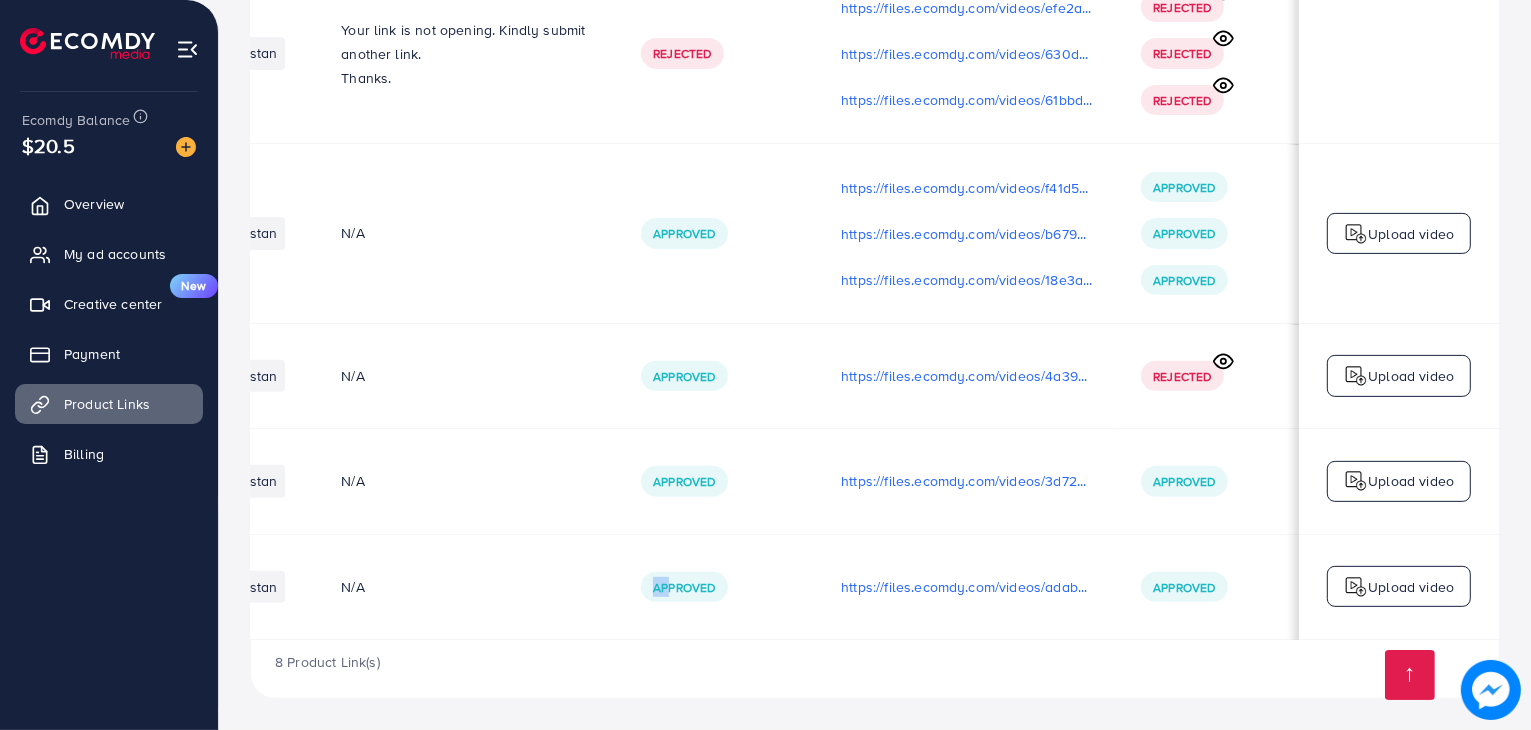scroll, scrollTop: 0, scrollLeft: 440, axis: horizontal 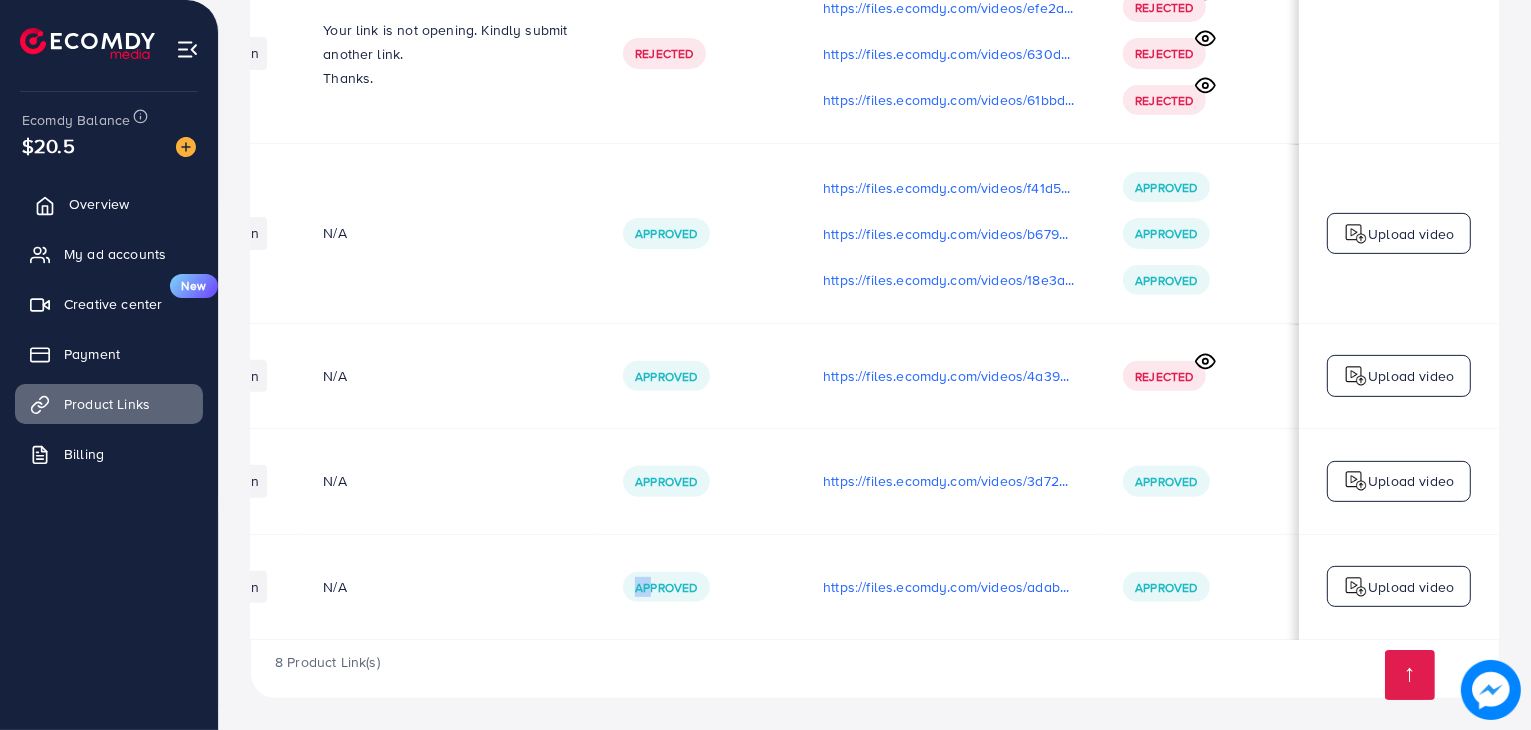 click on "Overview" at bounding box center (99, 204) 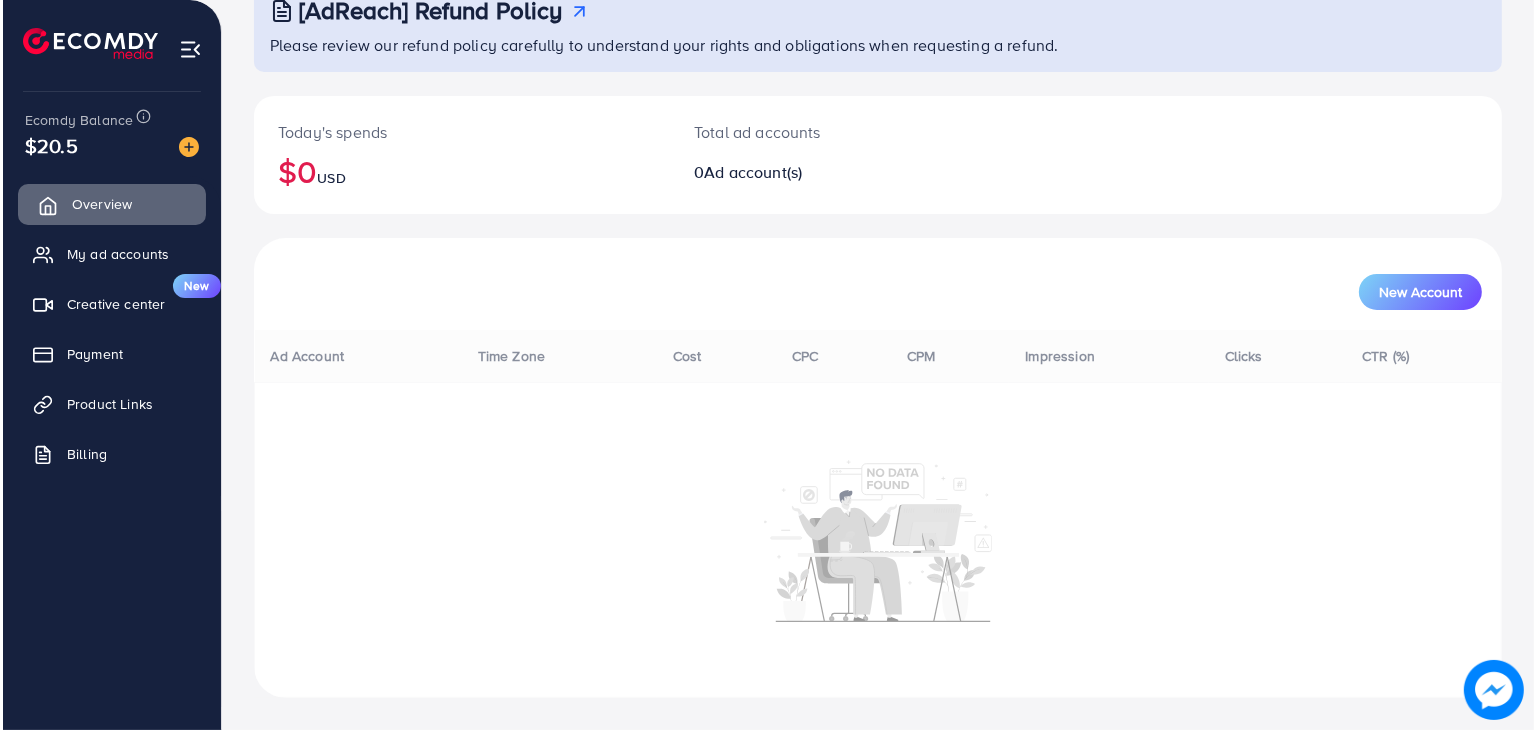 scroll, scrollTop: 0, scrollLeft: 0, axis: both 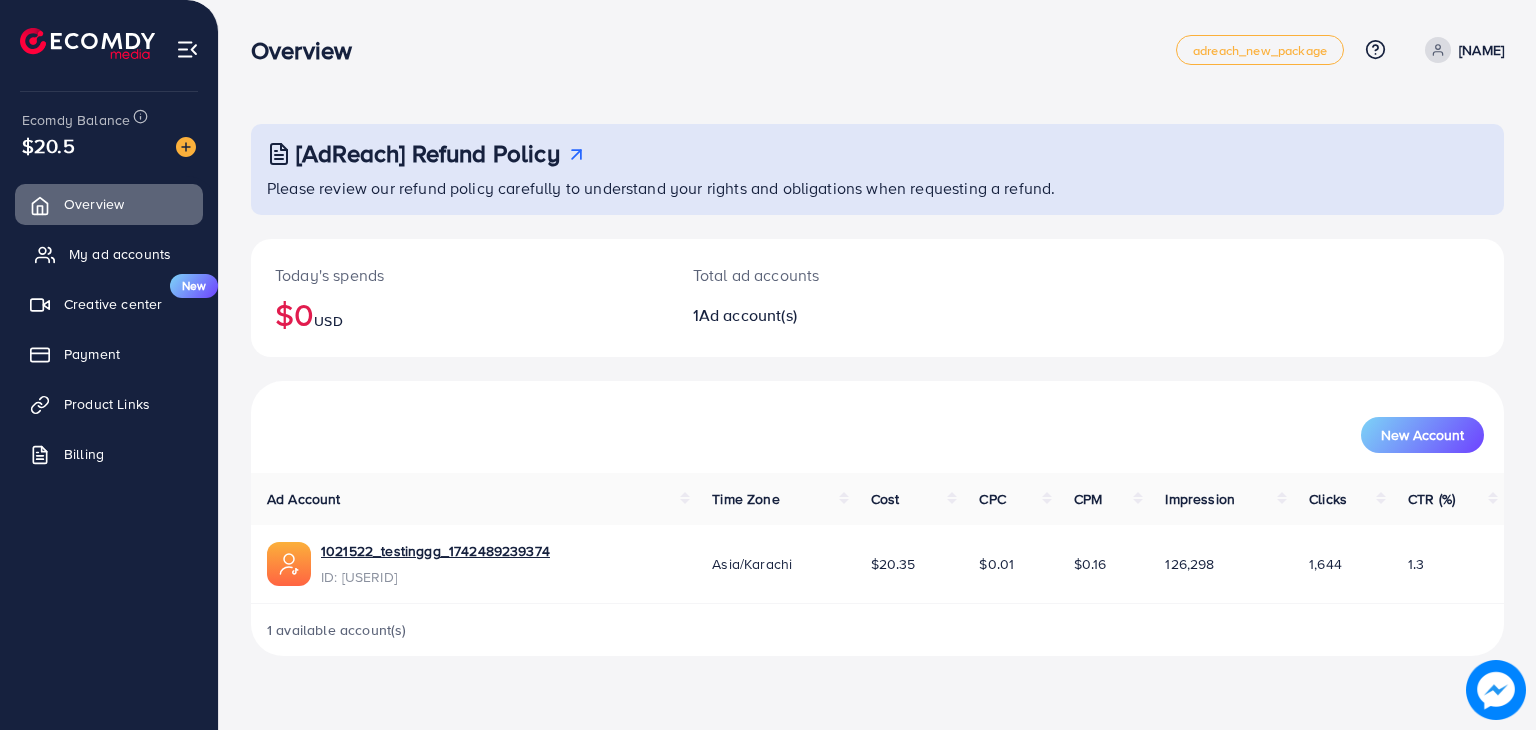 click on "My ad accounts" at bounding box center (109, 254) 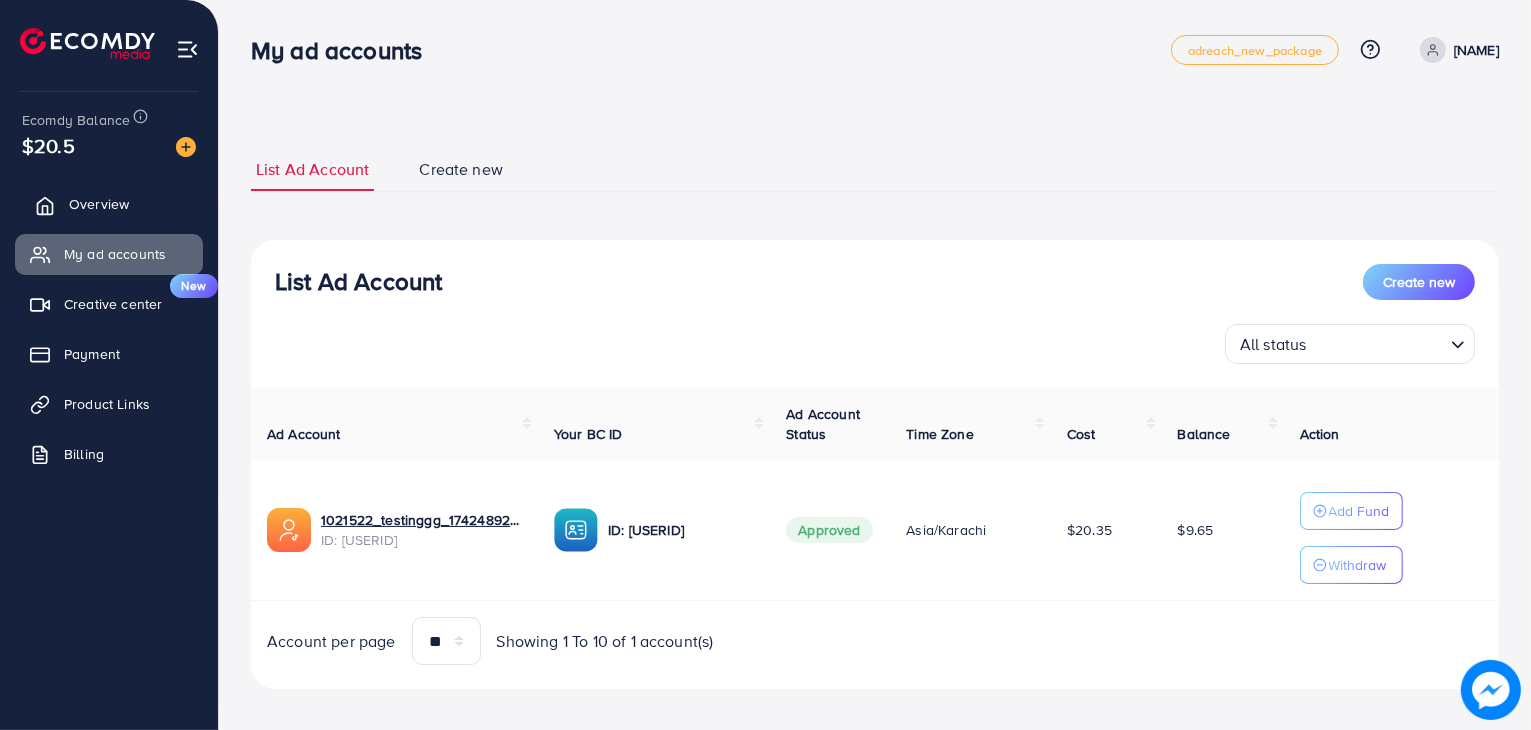 click on "Overview" at bounding box center [99, 204] 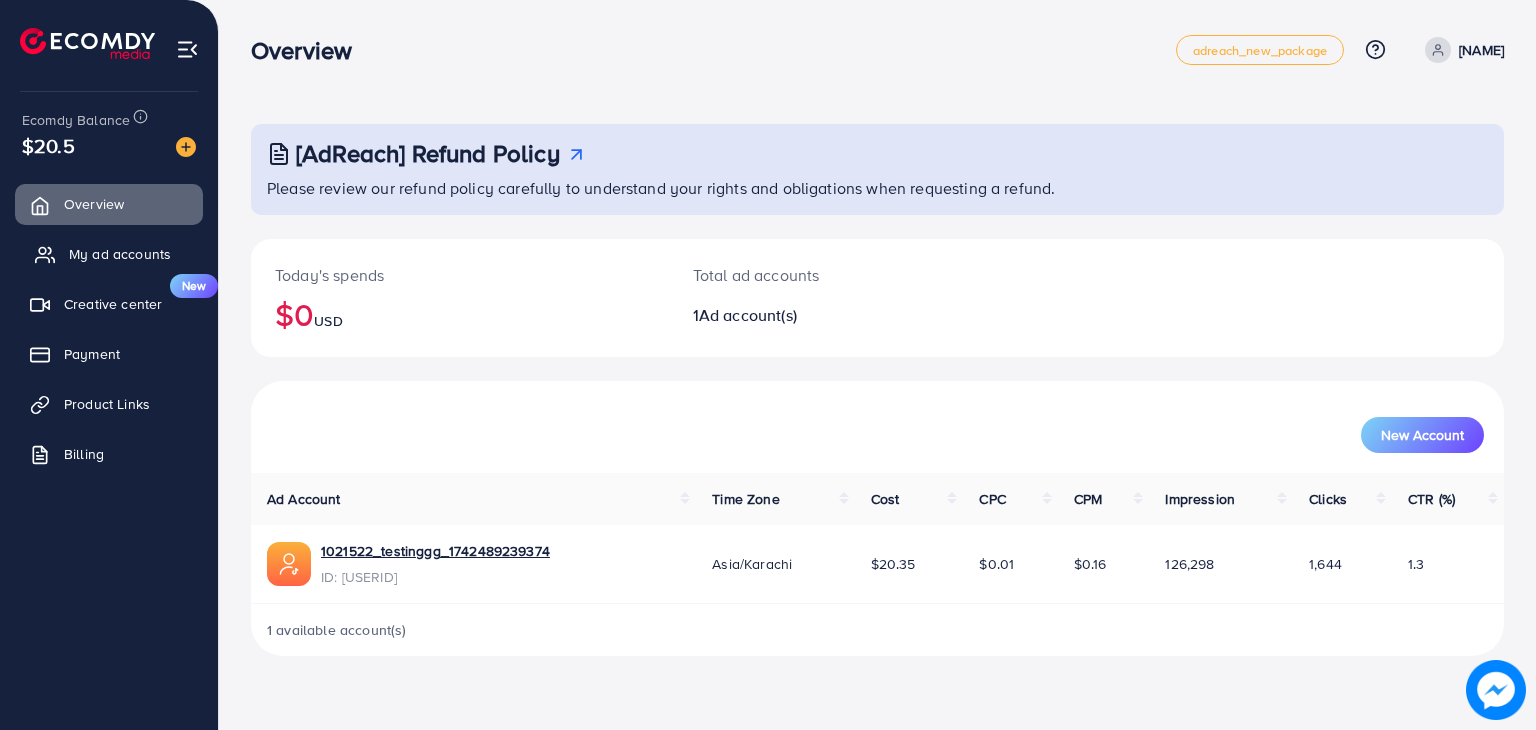 click on "My ad accounts" at bounding box center [109, 254] 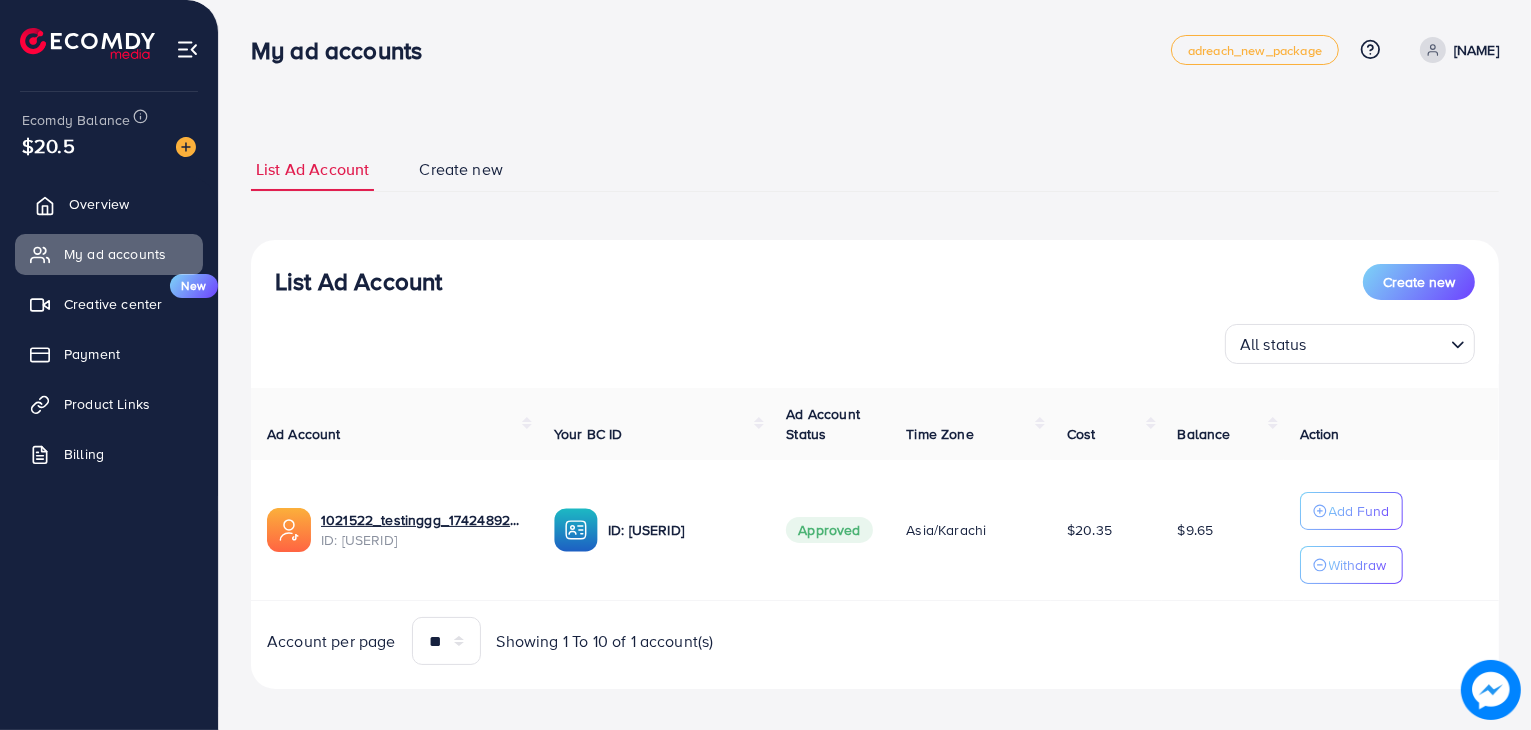 click on "Overview" at bounding box center (99, 204) 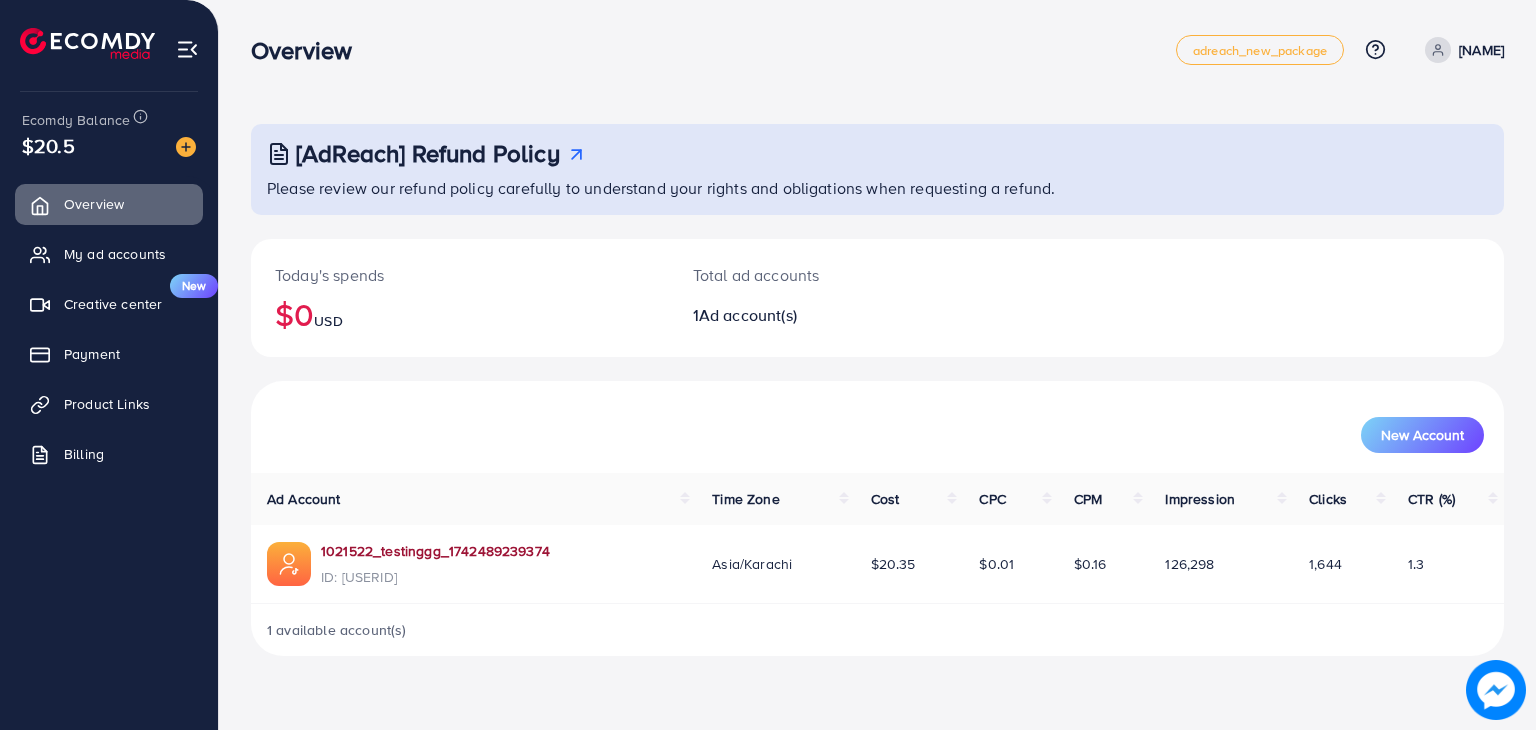 click on "[NUMBER]" at bounding box center [435, 551] 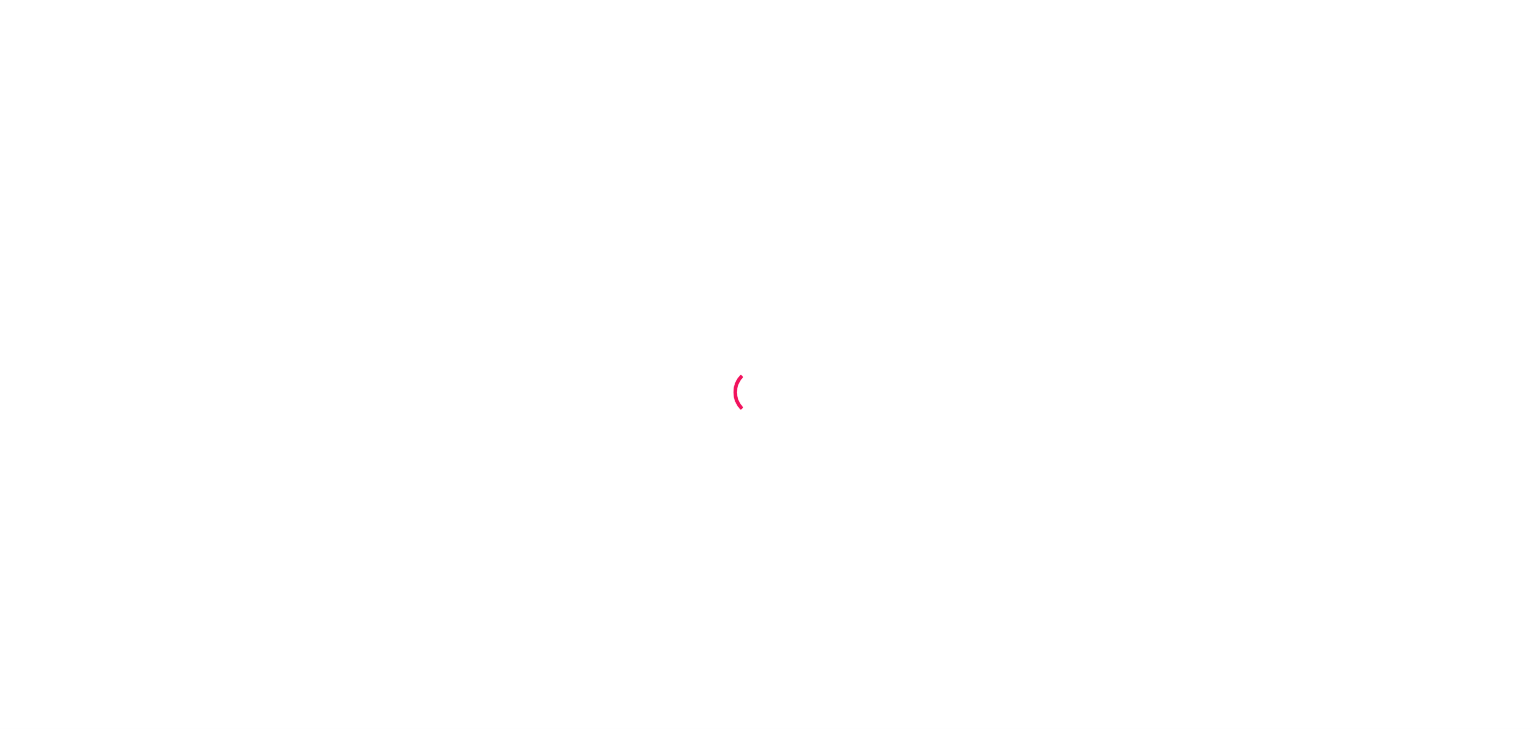 scroll, scrollTop: 0, scrollLeft: 0, axis: both 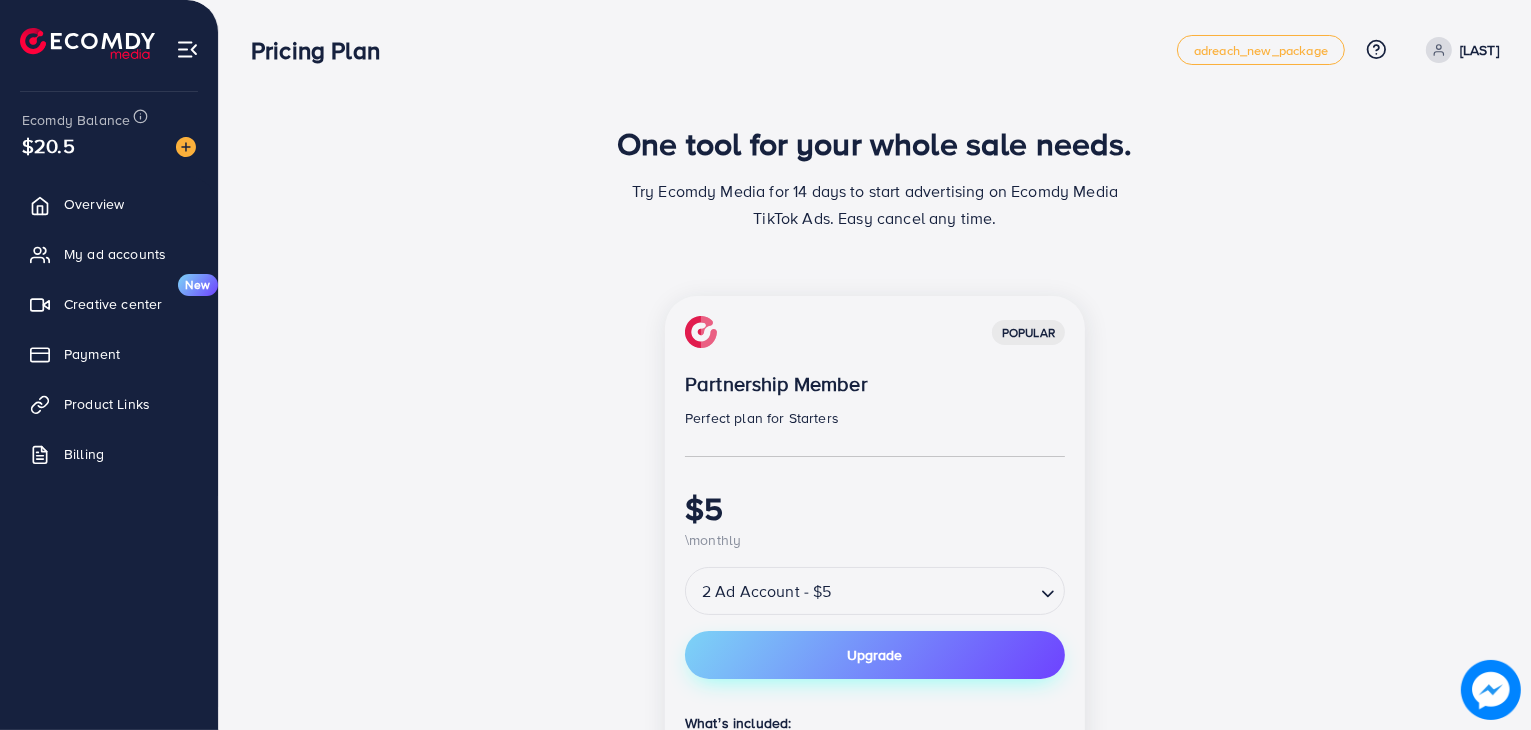 click on "Upgrade" at bounding box center (875, 655) 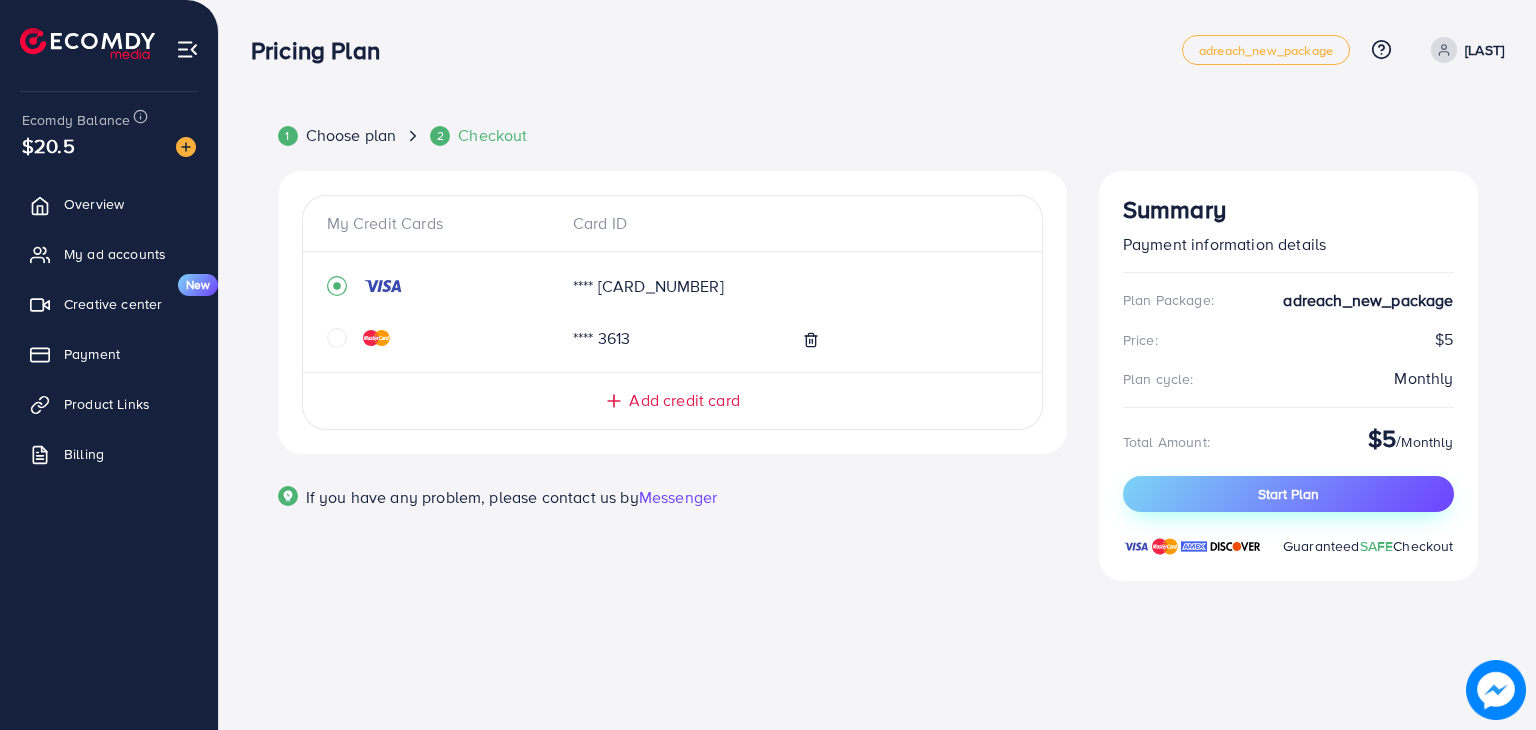 click on "Start Plan" at bounding box center [1288, 494] 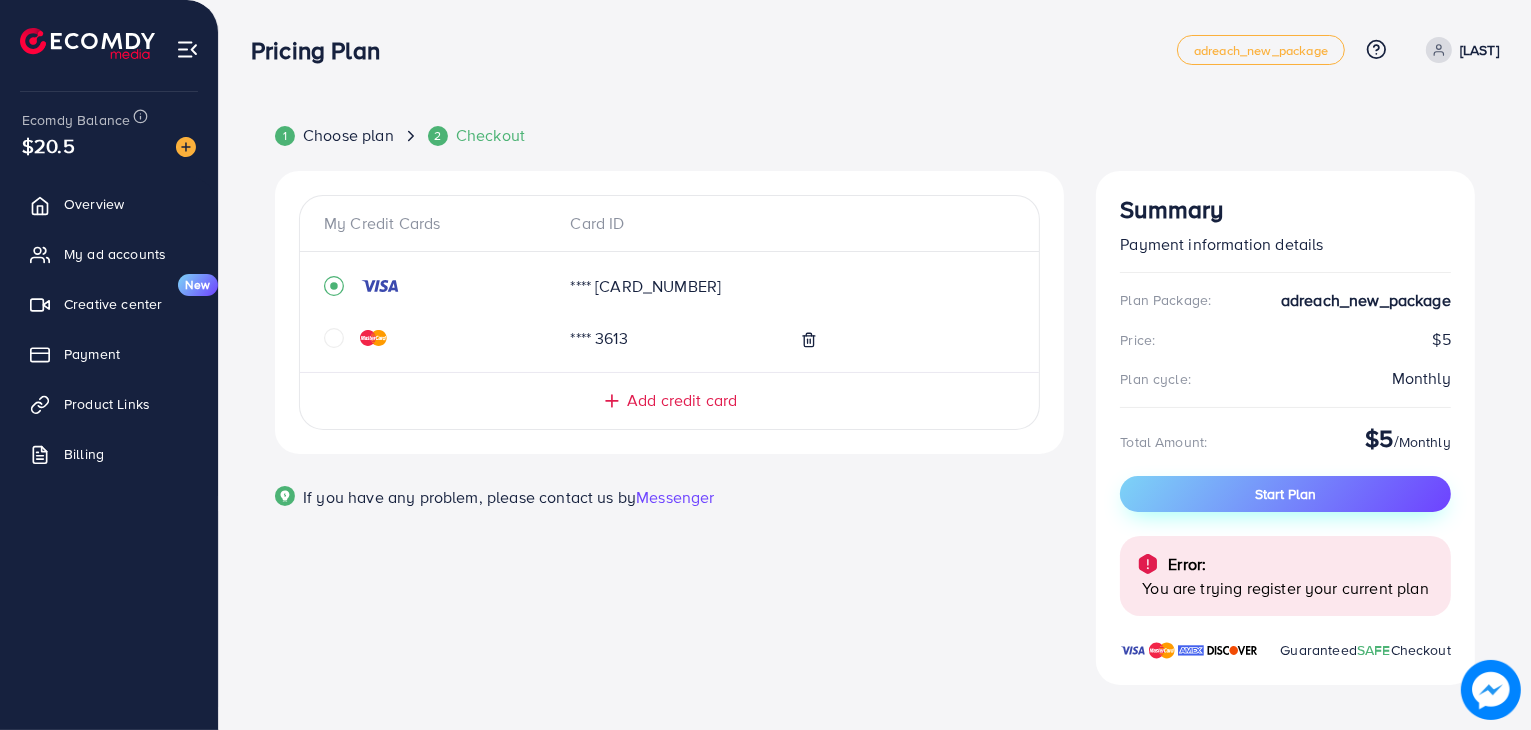 scroll, scrollTop: 10, scrollLeft: 0, axis: vertical 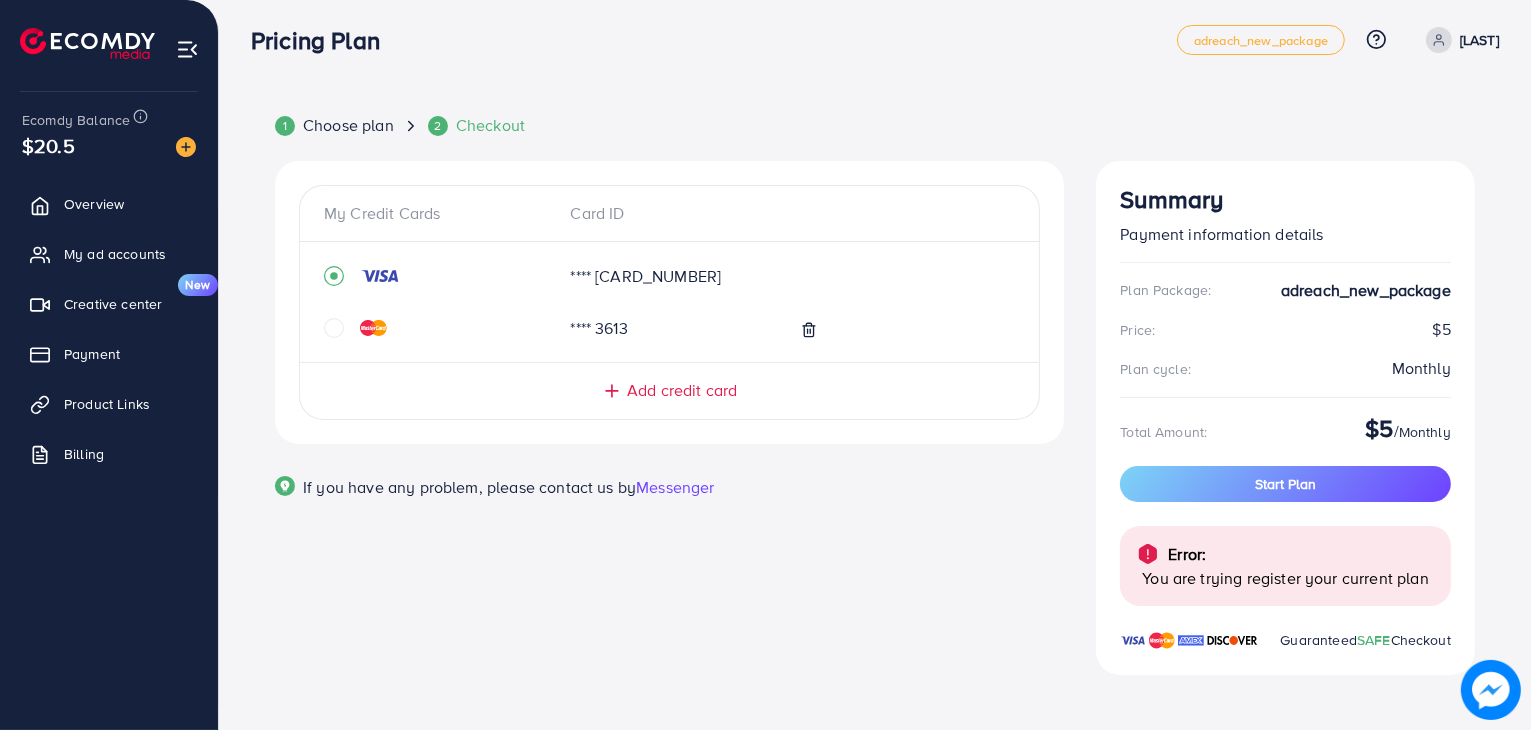 click on "My Credit Cards   Card ID   **** 5799   **** 3613  Add credit card  Email   Card Number   Expired   CVC   Name on card   Add card   If you have any problem, please contact us by   Messenger" at bounding box center [669, 429] 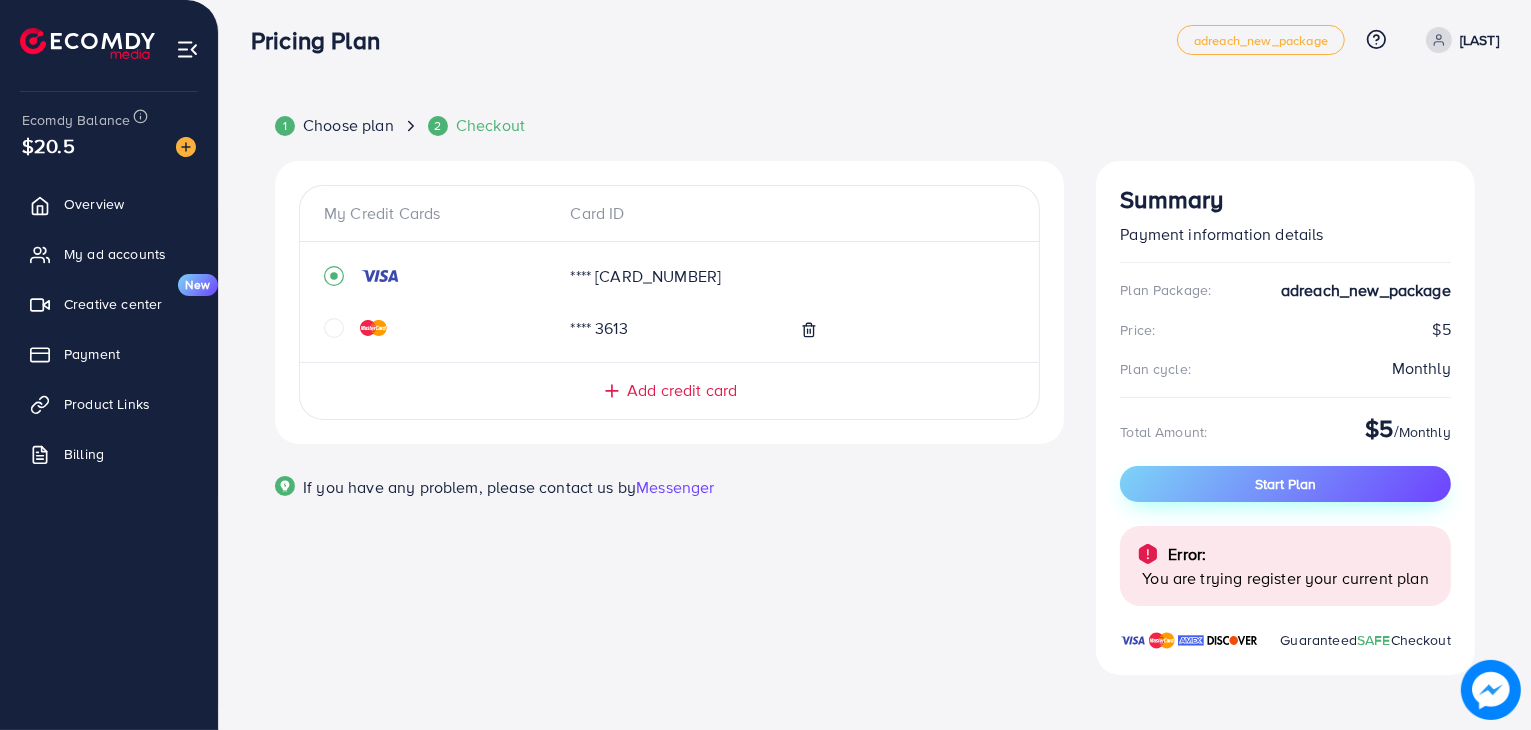 click on "Start Plan" at bounding box center [1285, 484] 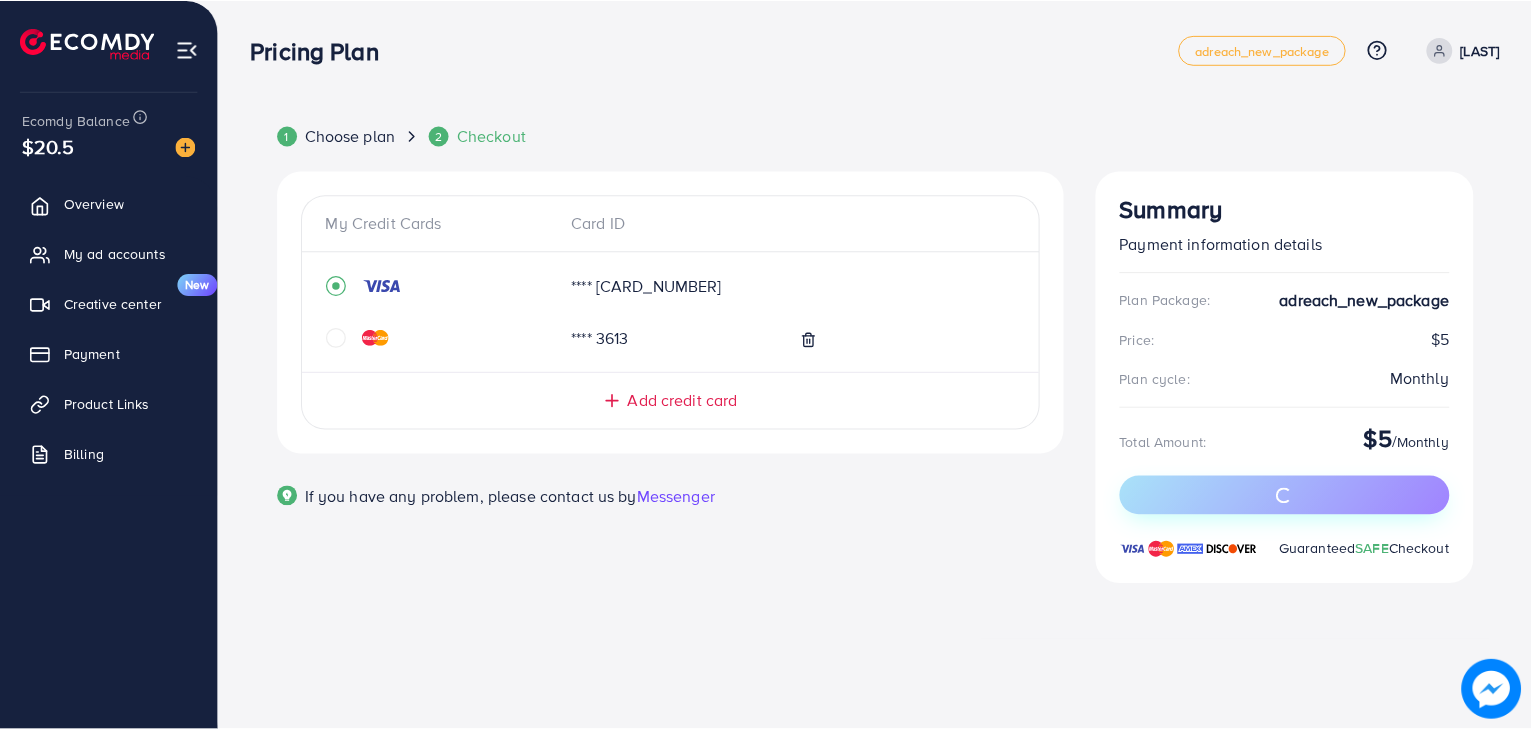 scroll, scrollTop: 10, scrollLeft: 0, axis: vertical 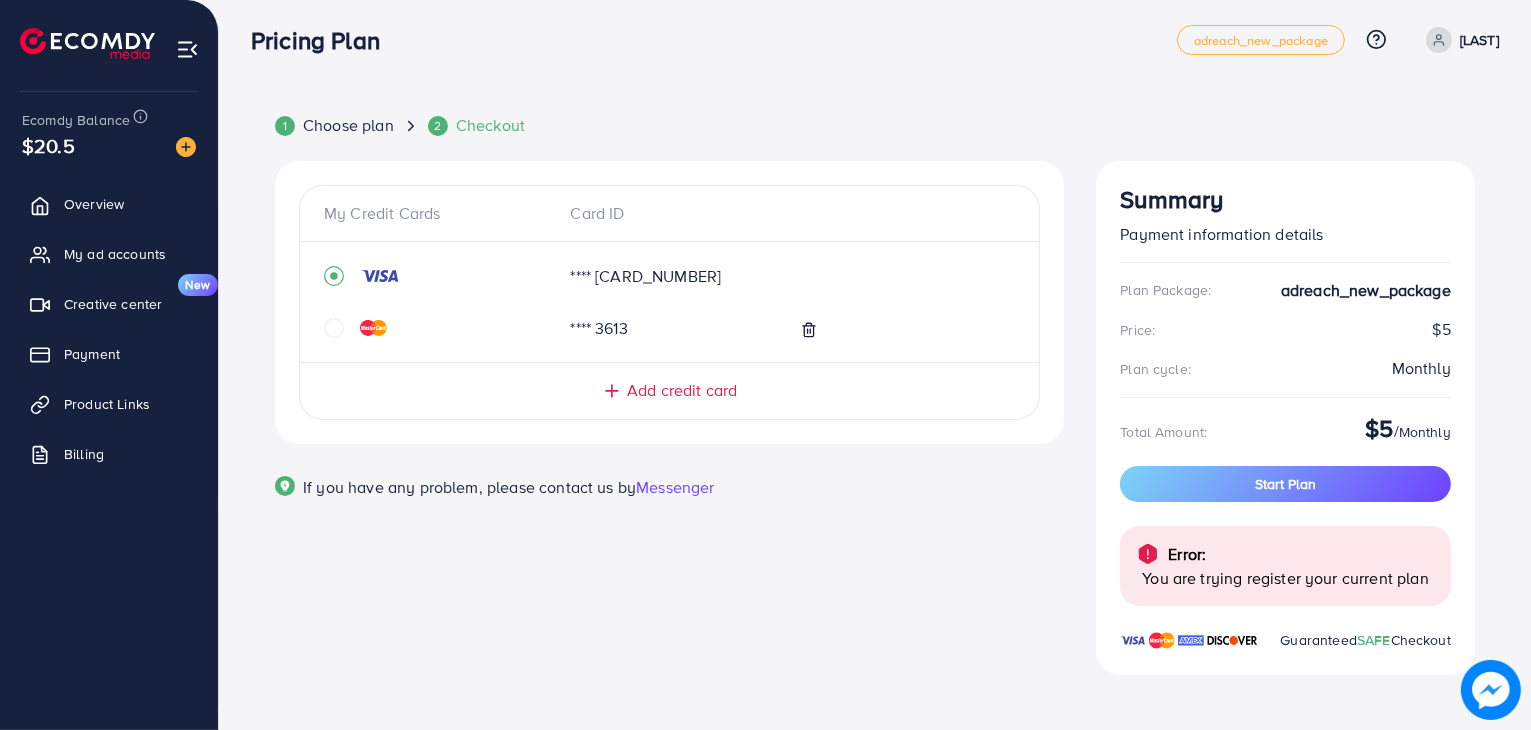 click on "If you have any problem, please contact us by   Messenger" at bounding box center [669, 491] 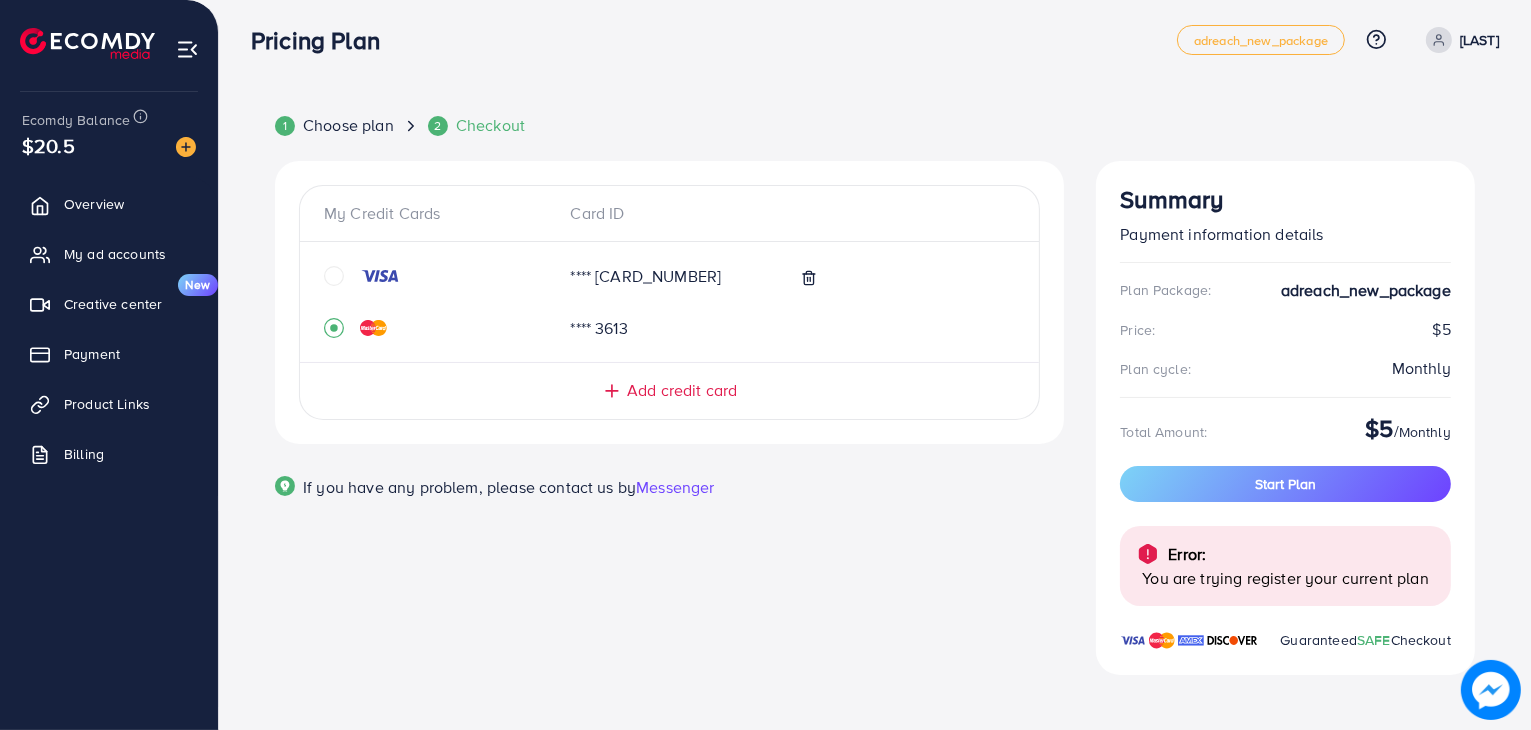 click 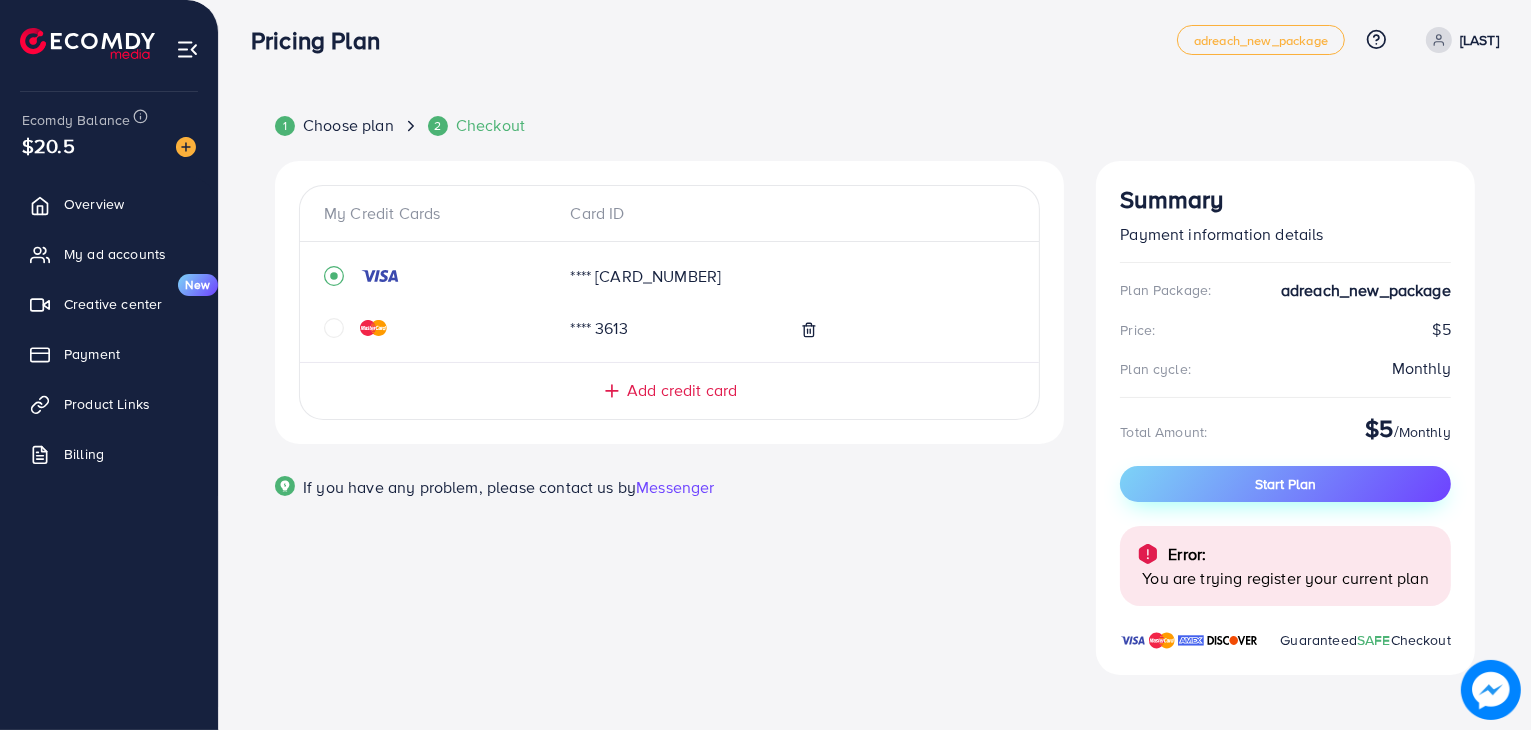 click on "Start Plan" at bounding box center [1285, 484] 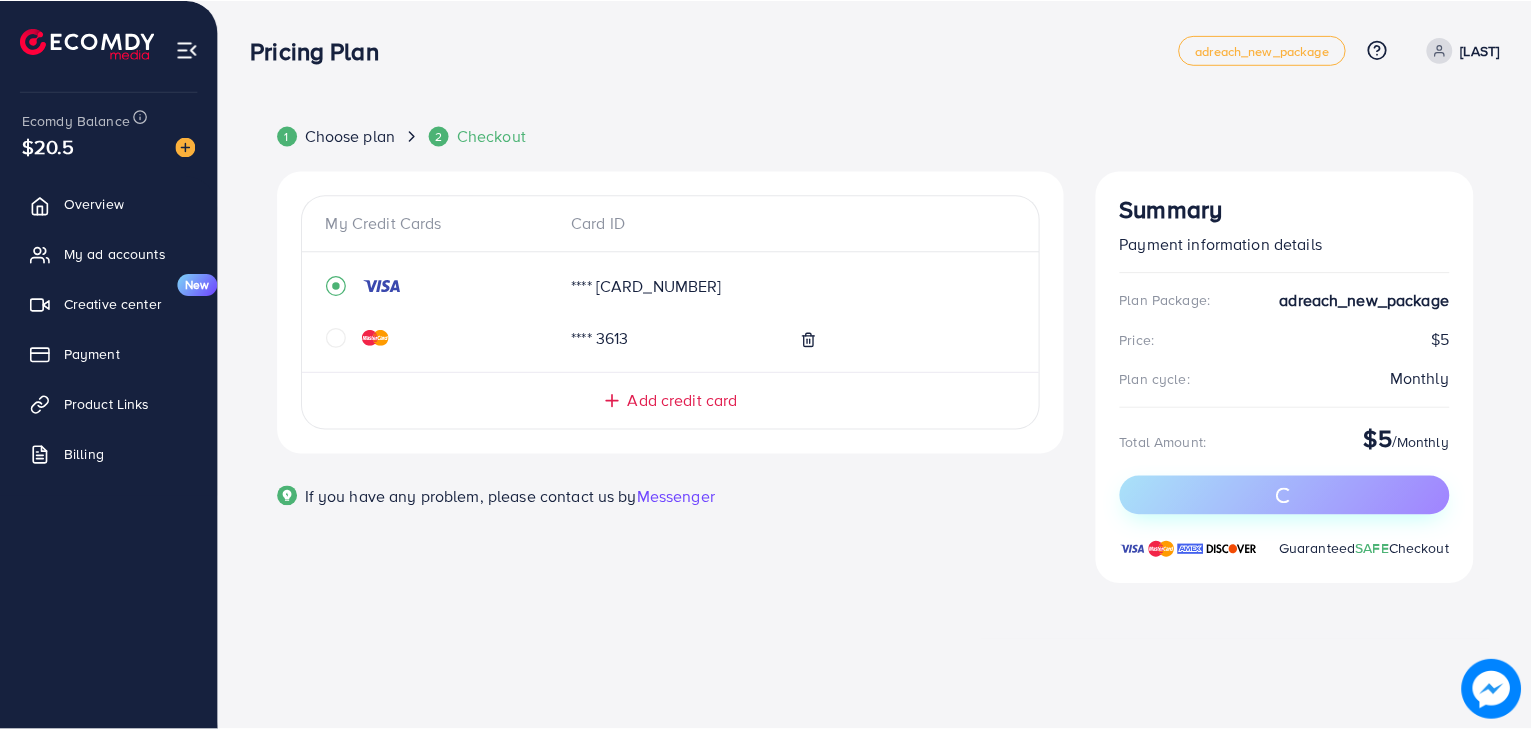 scroll, scrollTop: 10, scrollLeft: 0, axis: vertical 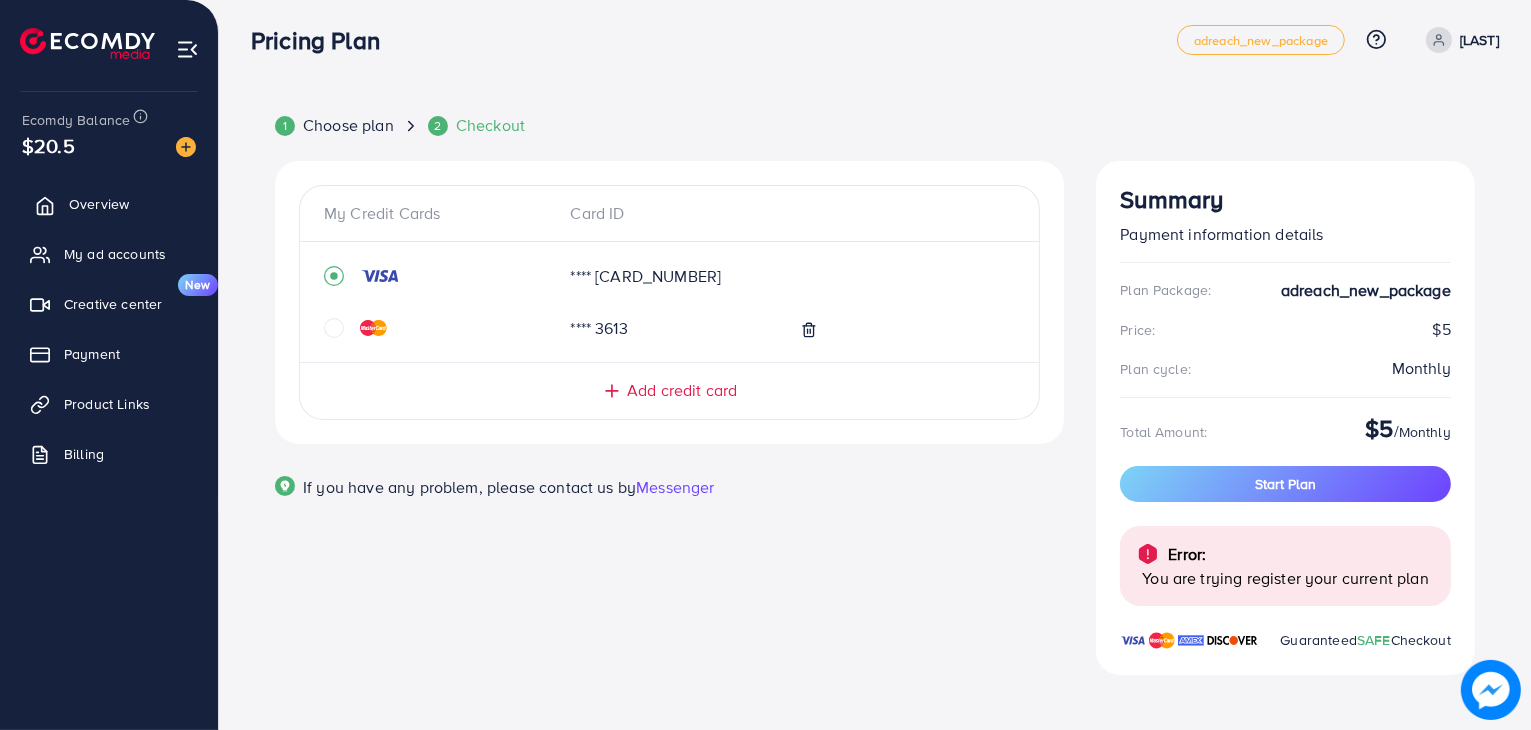 click on "Overview" at bounding box center [99, 204] 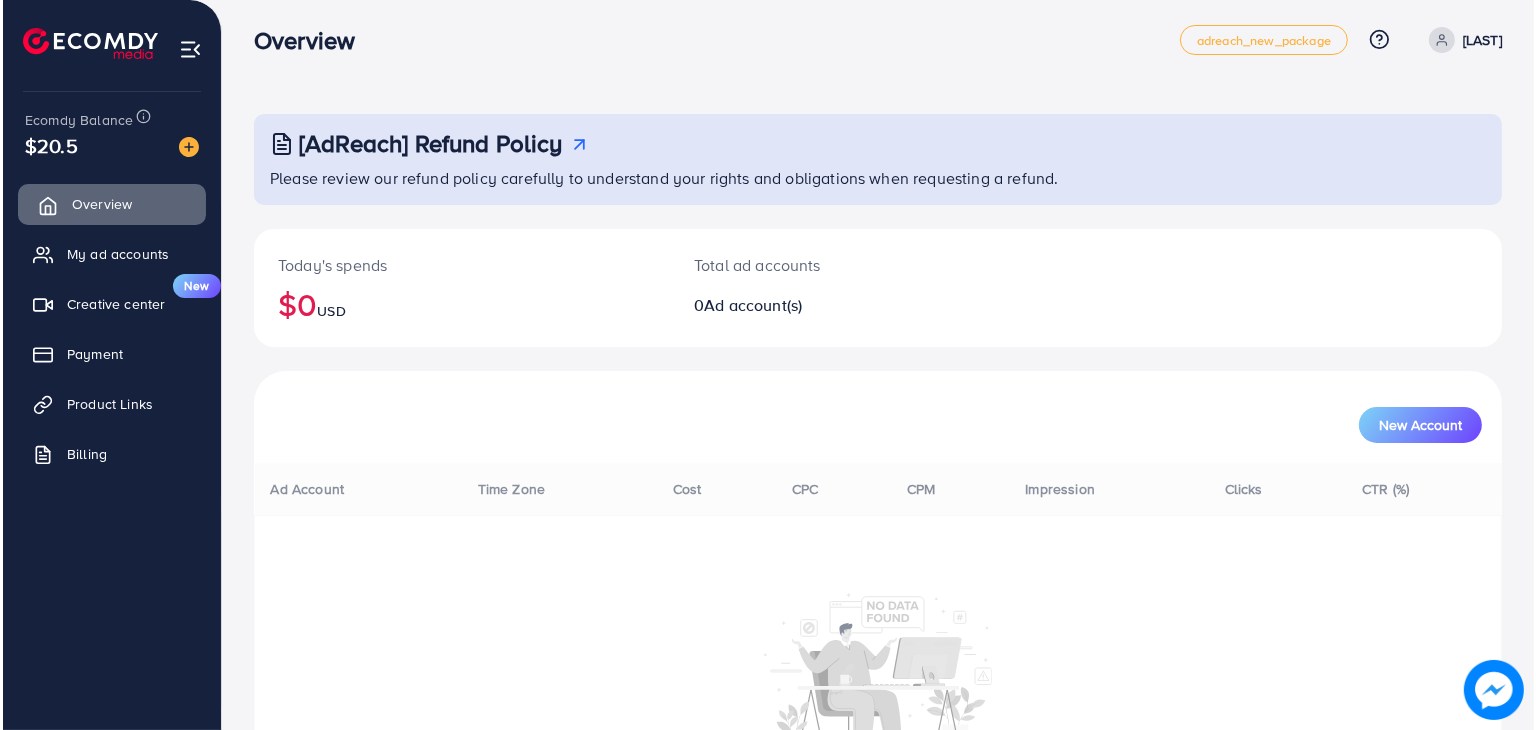 scroll, scrollTop: 0, scrollLeft: 0, axis: both 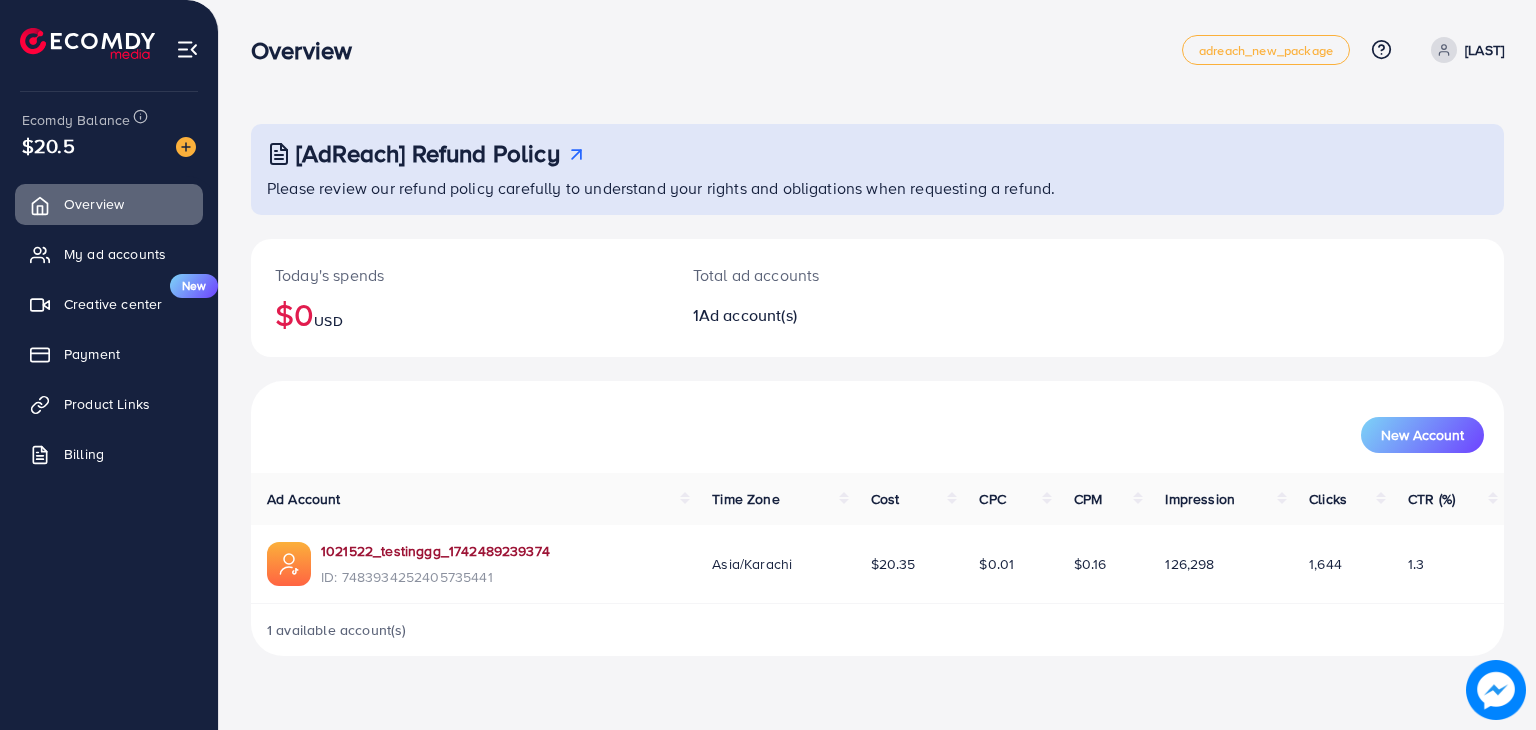 click on "[NUMBER]" at bounding box center (435, 551) 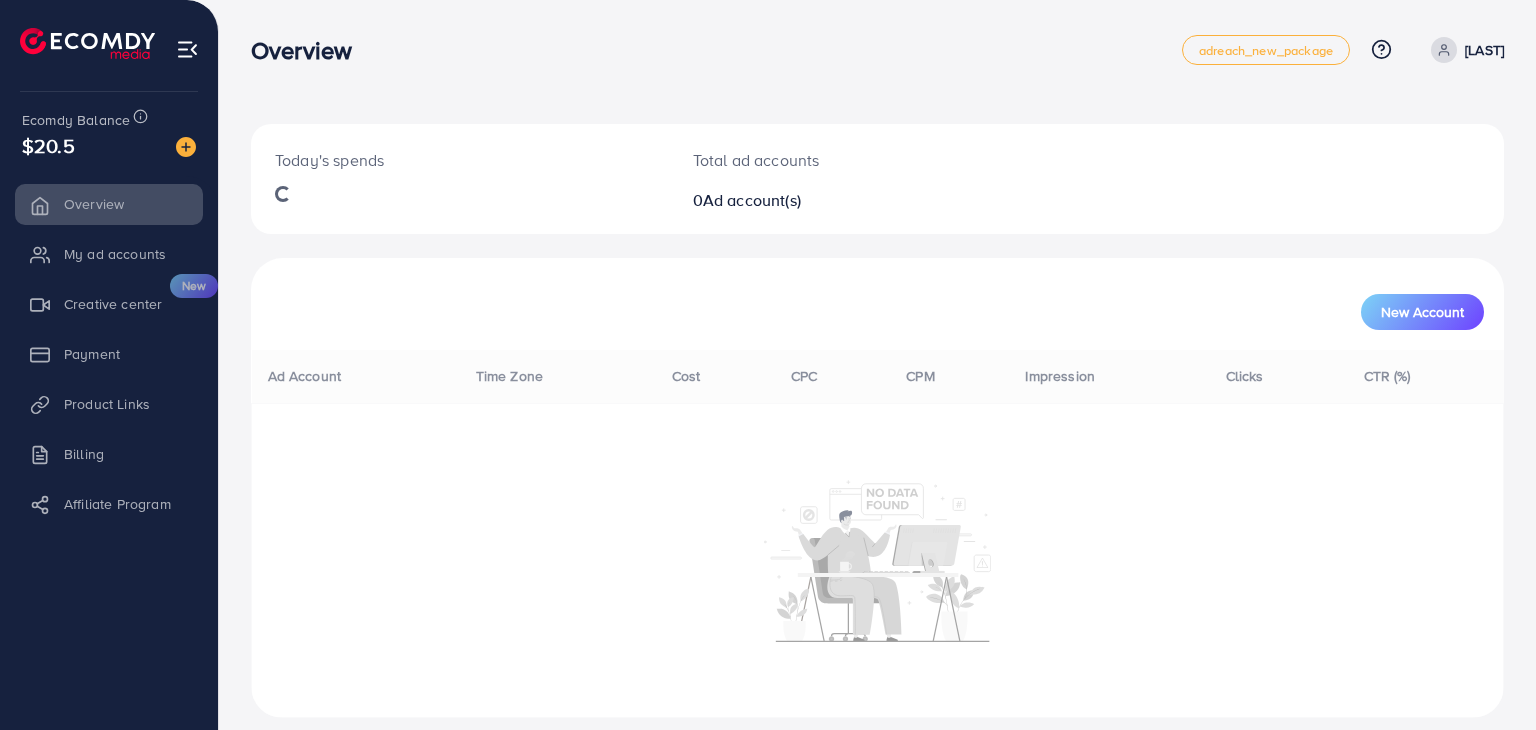 scroll, scrollTop: 0, scrollLeft: 0, axis: both 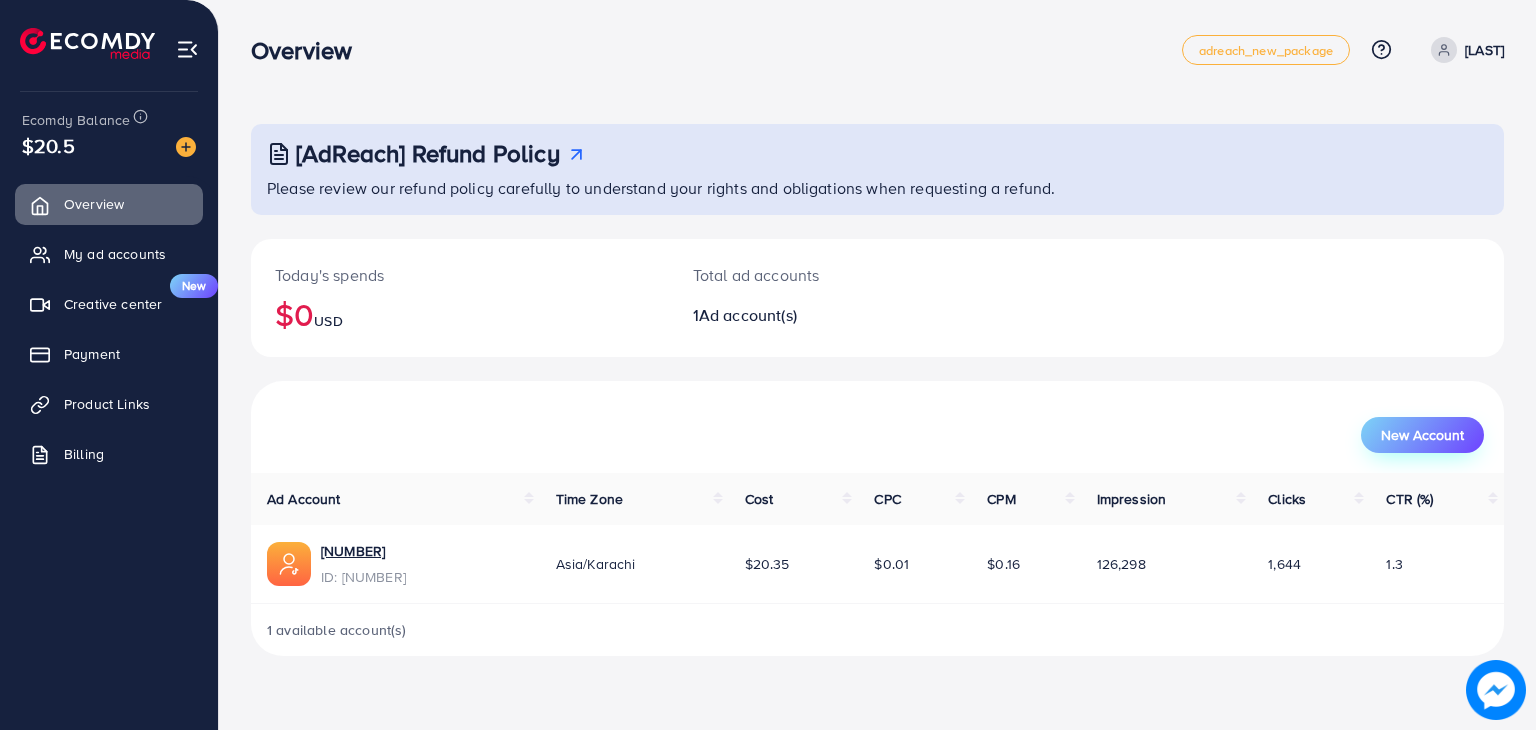 click on "New Account" at bounding box center [1422, 435] 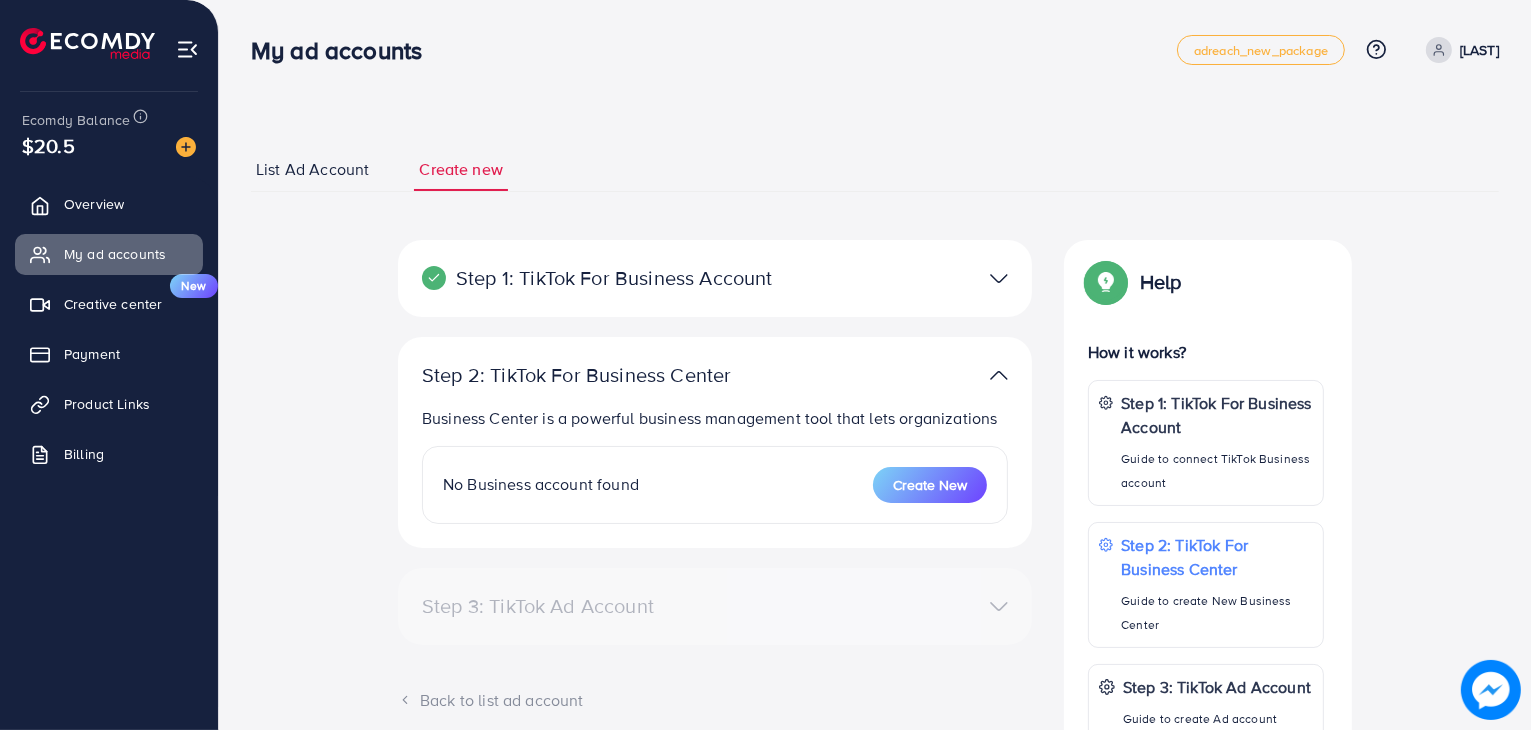 select 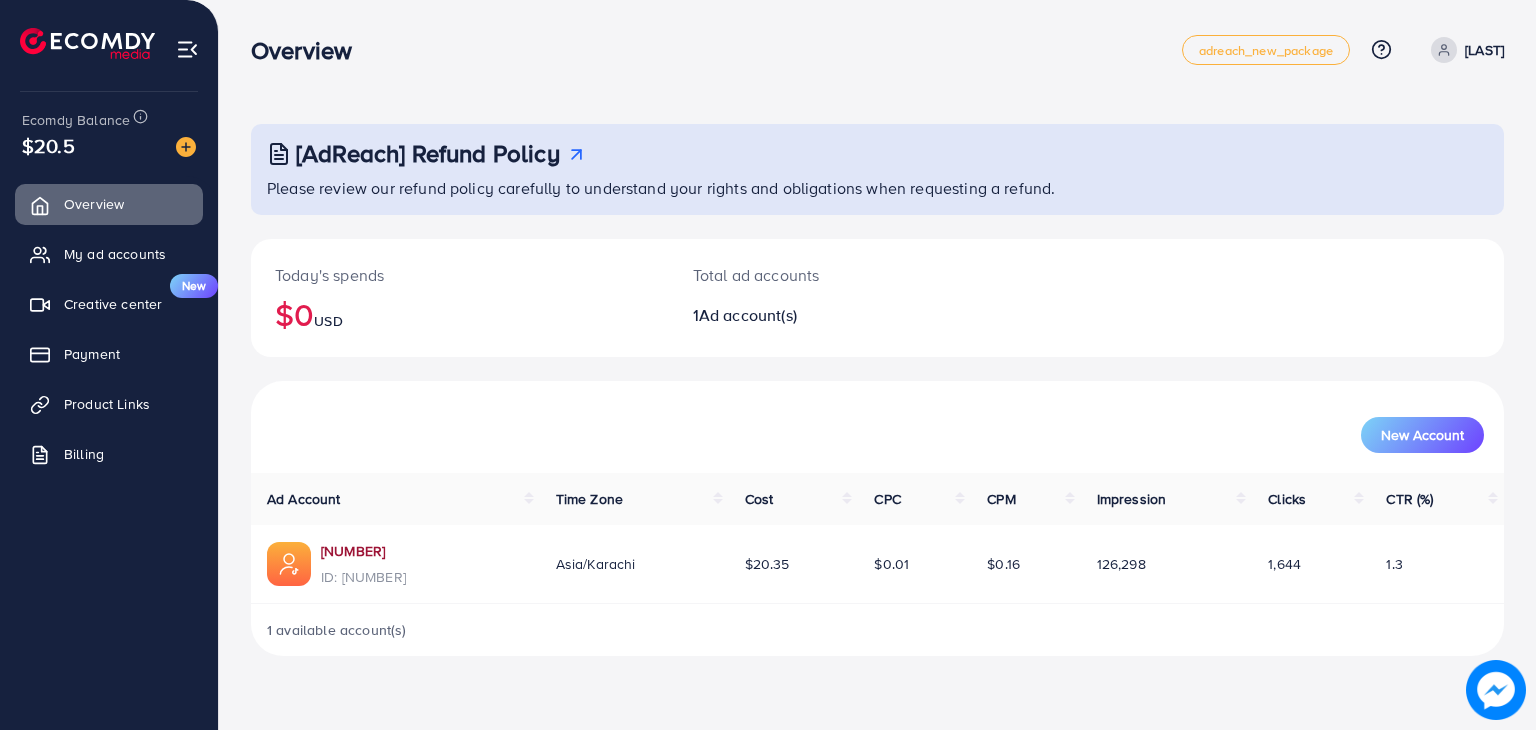 click on "[NUMBER]" at bounding box center [363, 551] 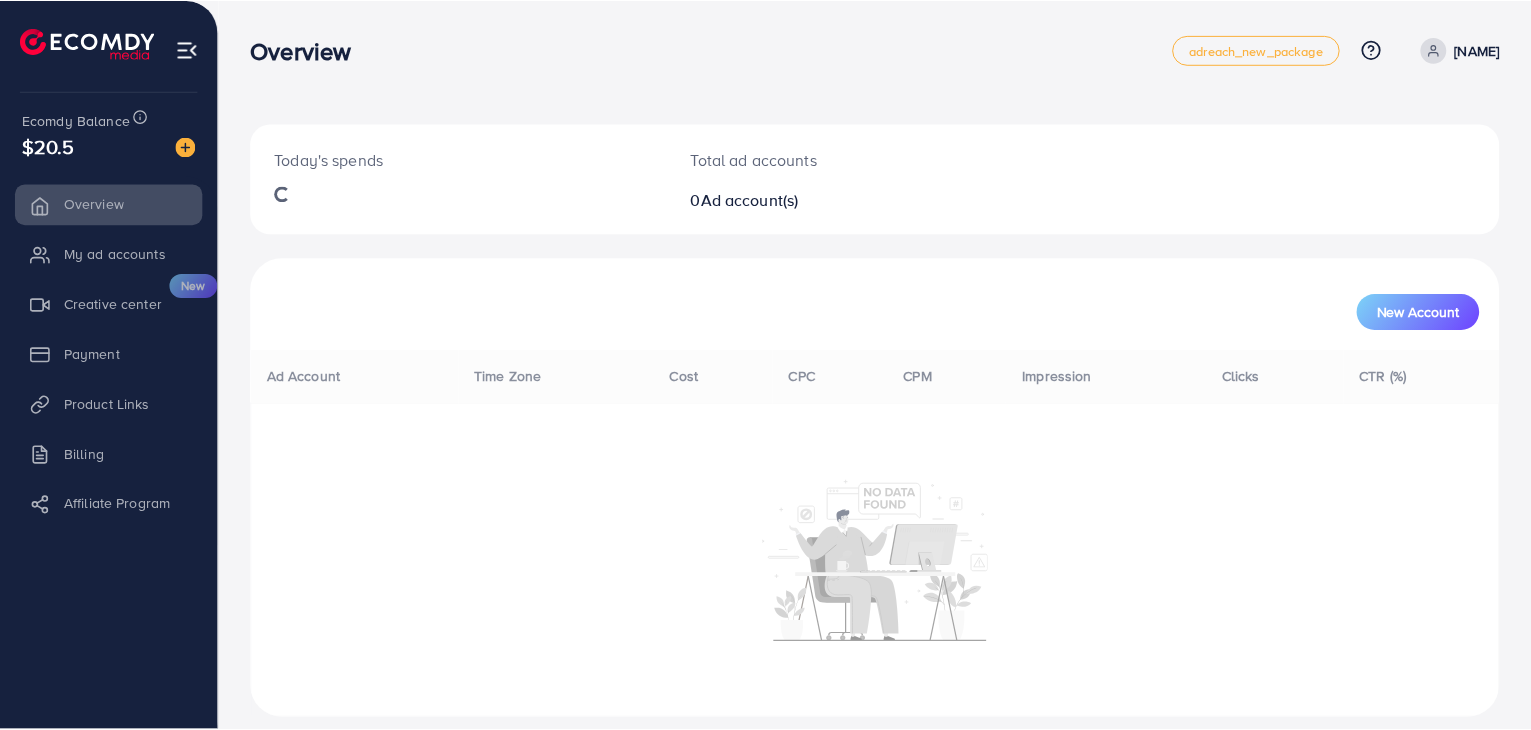 scroll, scrollTop: 0, scrollLeft: 0, axis: both 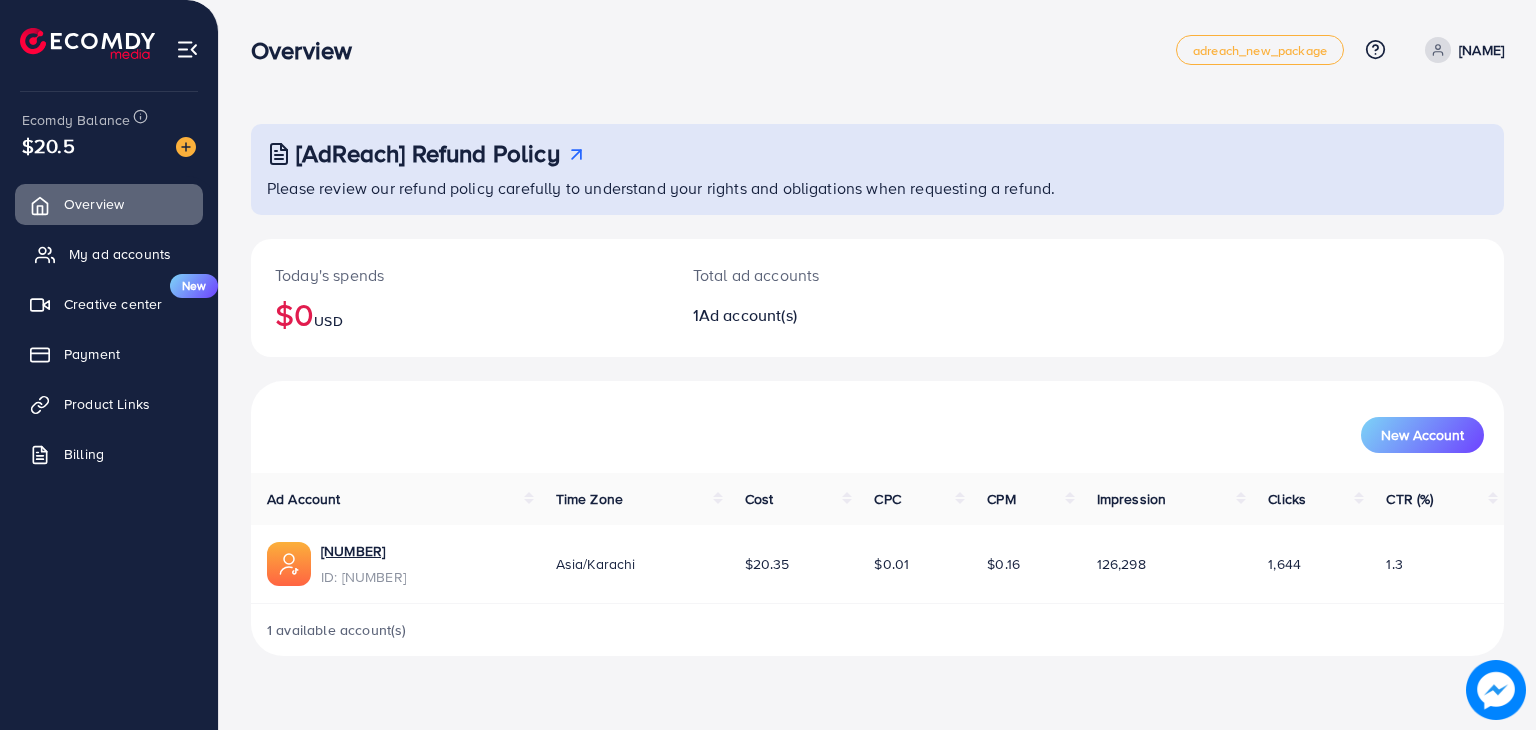 click on "My ad accounts" at bounding box center (120, 254) 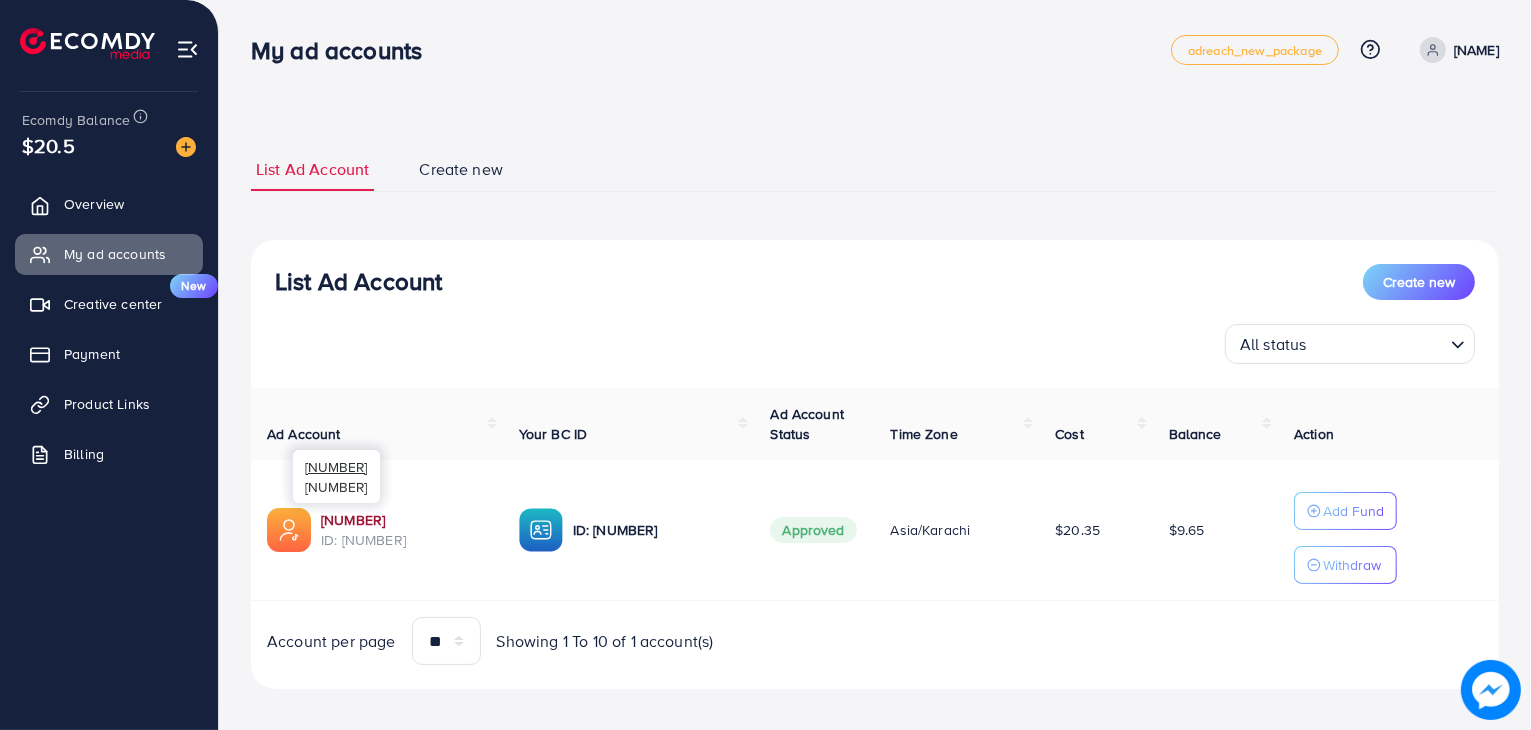 click on "[NUMBER]" at bounding box center [404, 520] 